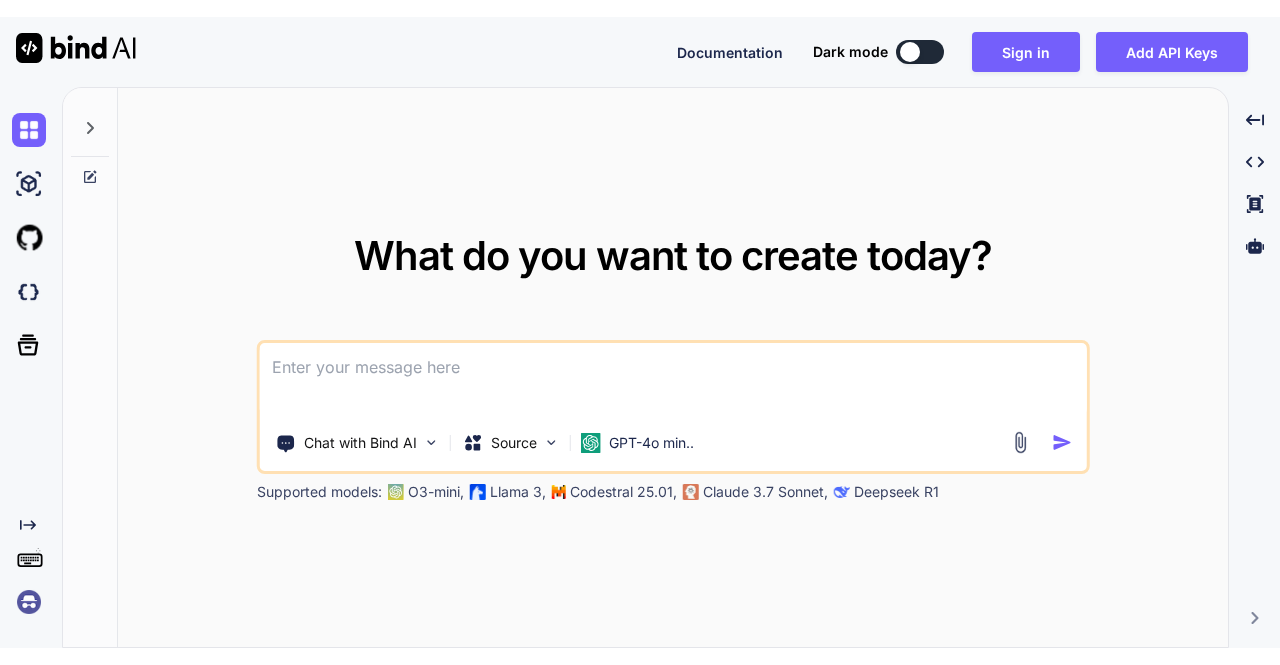 scroll, scrollTop: 0, scrollLeft: 0, axis: both 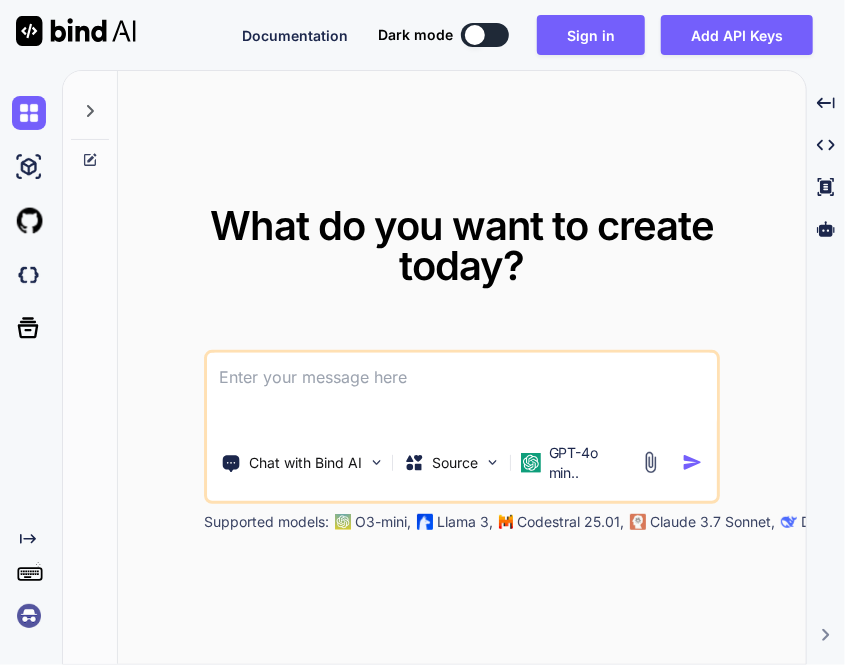 click at bounding box center (29, 616) 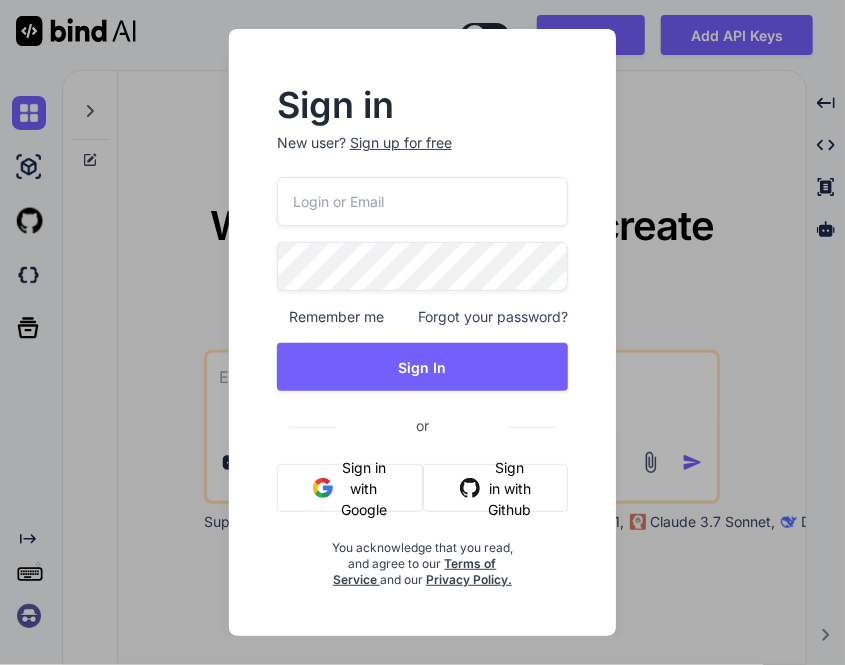 click at bounding box center [422, 201] 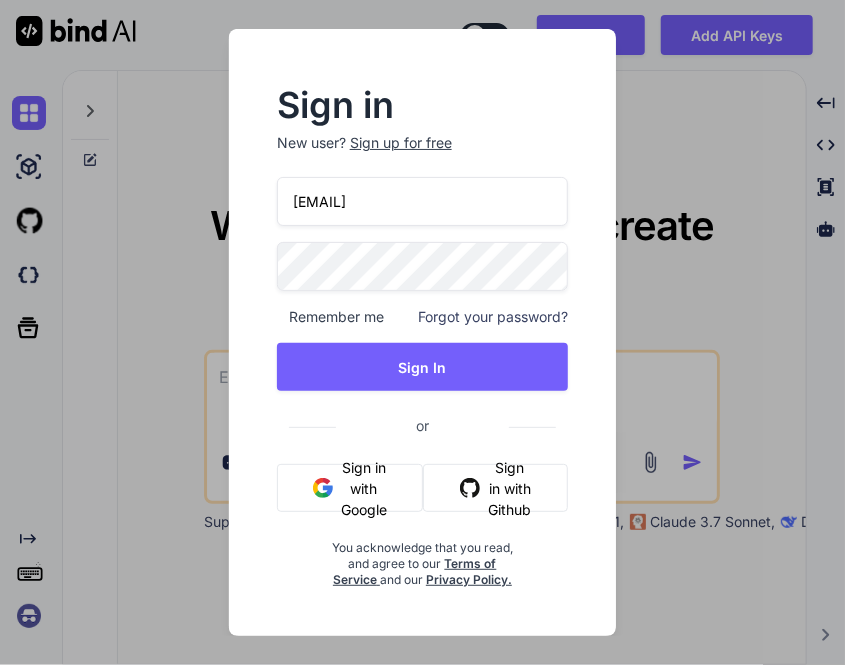 type on "[EMAIL]" 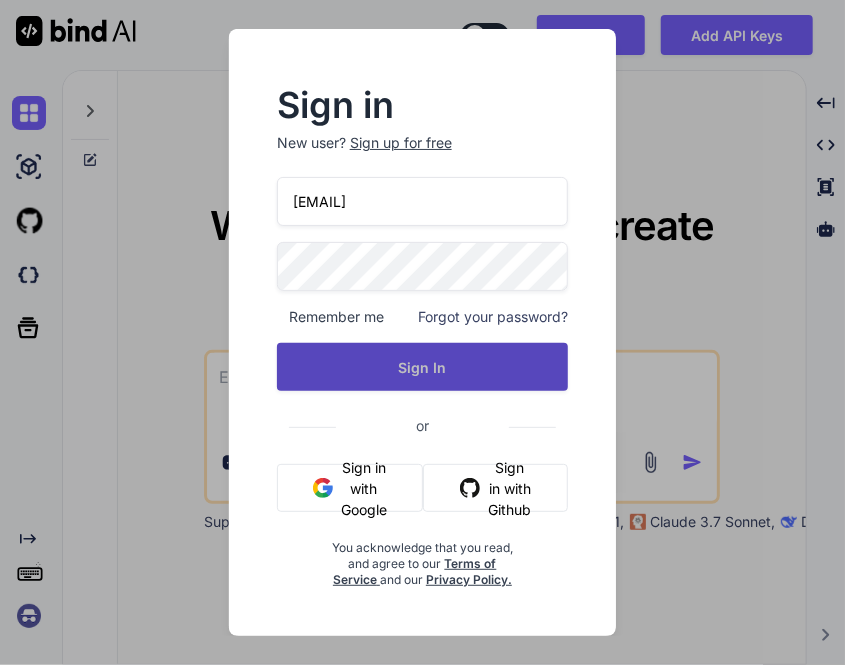 click on "Sign In" at bounding box center (422, 367) 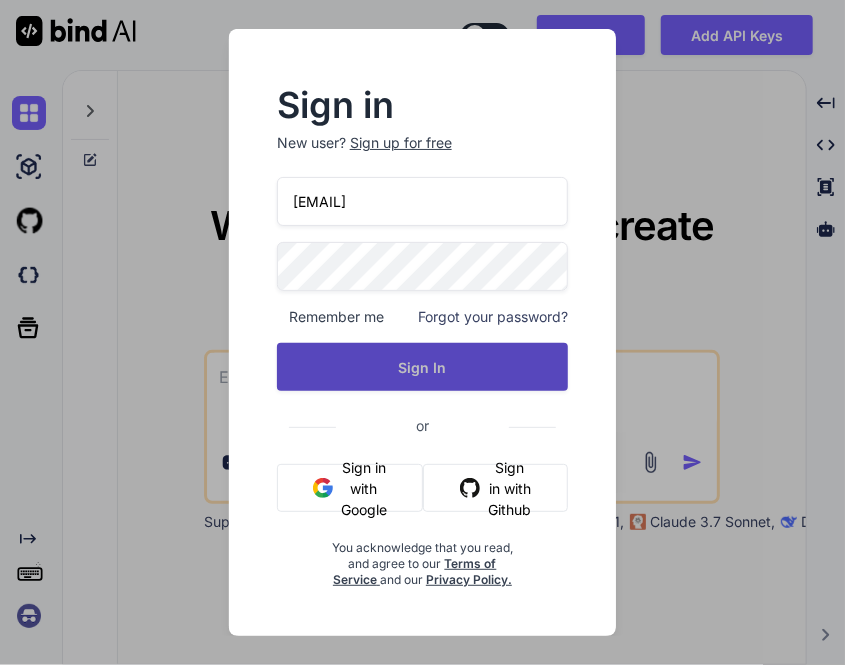 click on "Sign In" at bounding box center (422, 367) 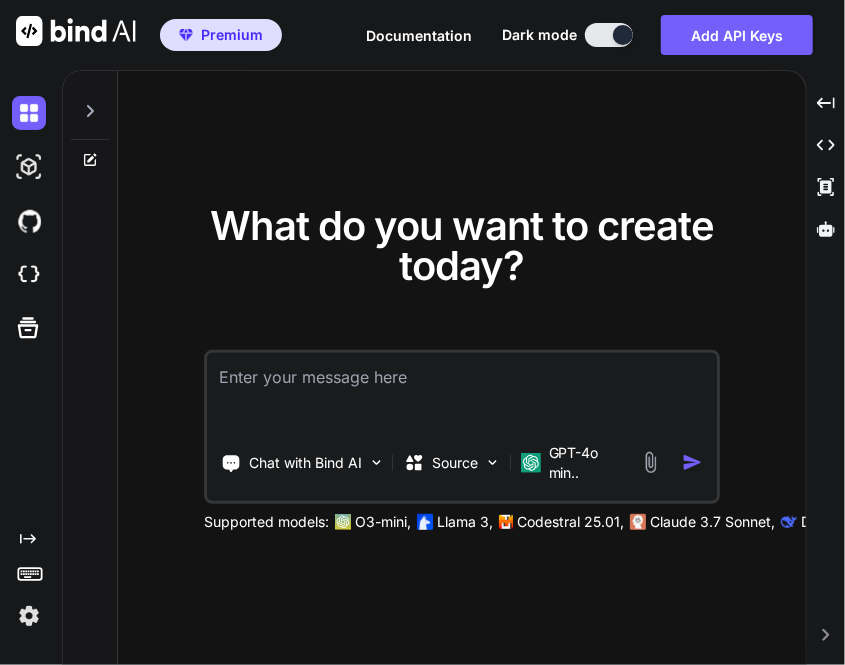 click at bounding box center [29, 616] 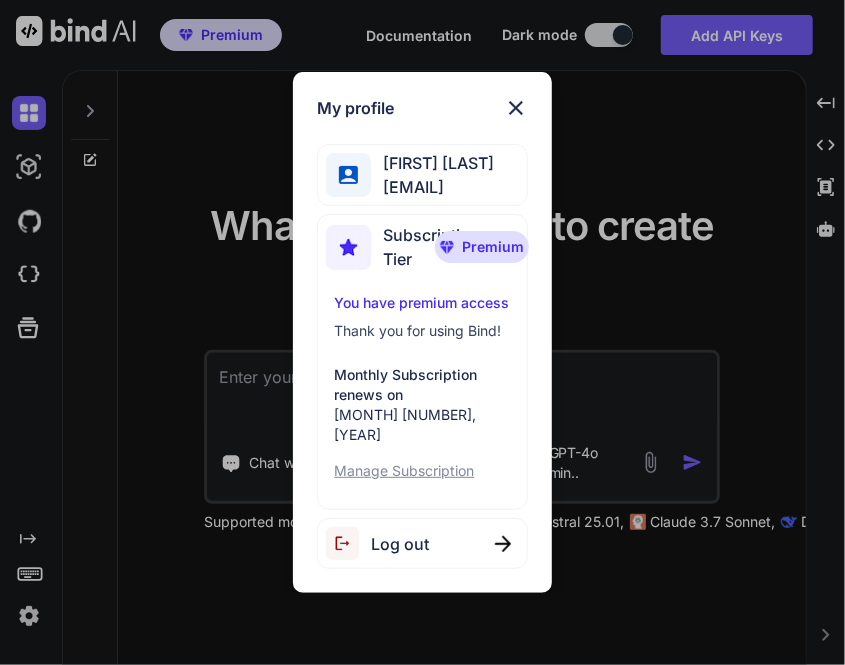 click on "Log out" at bounding box center (400, 544) 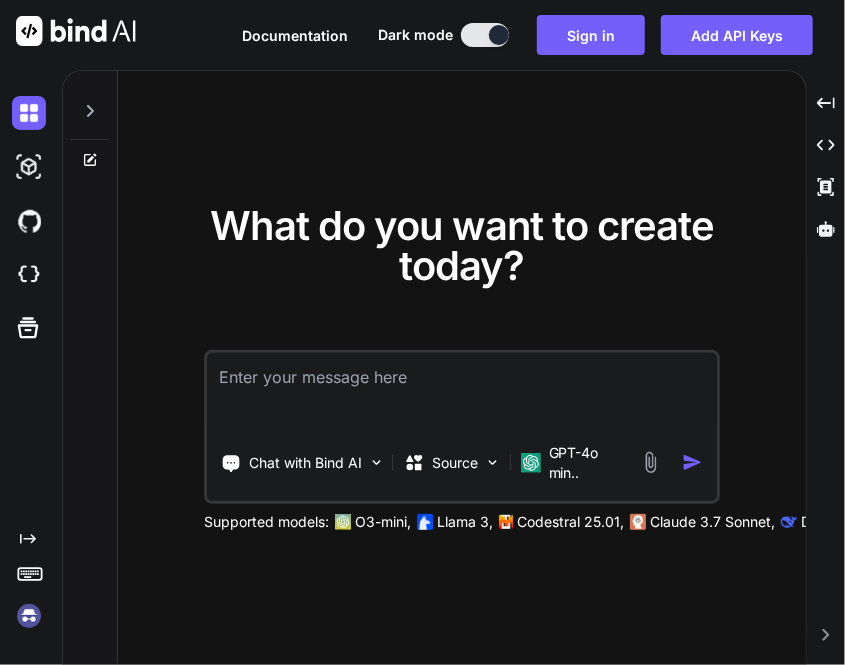 click at bounding box center [29, 616] 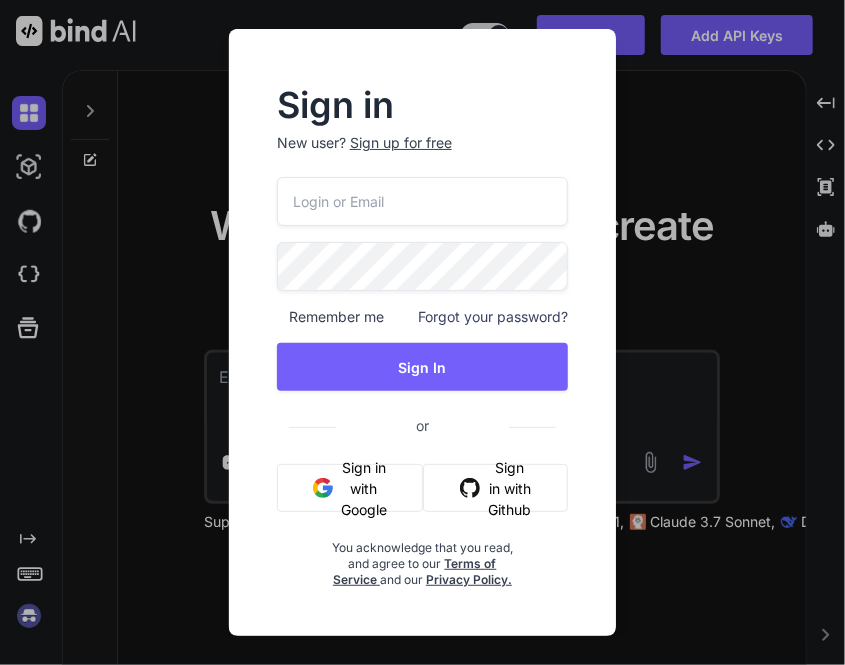 click at bounding box center (422, 201) 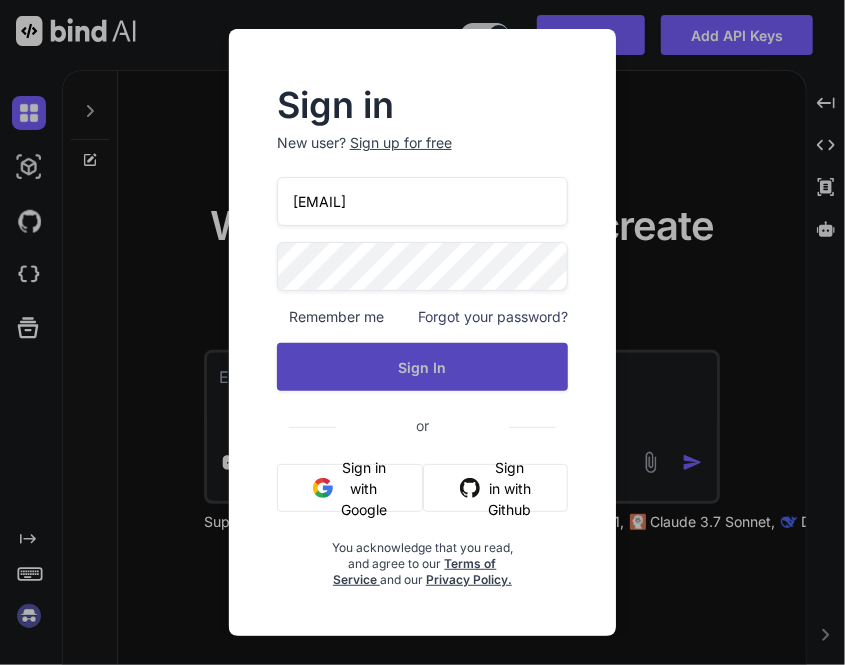 click on "Sign In" at bounding box center [422, 367] 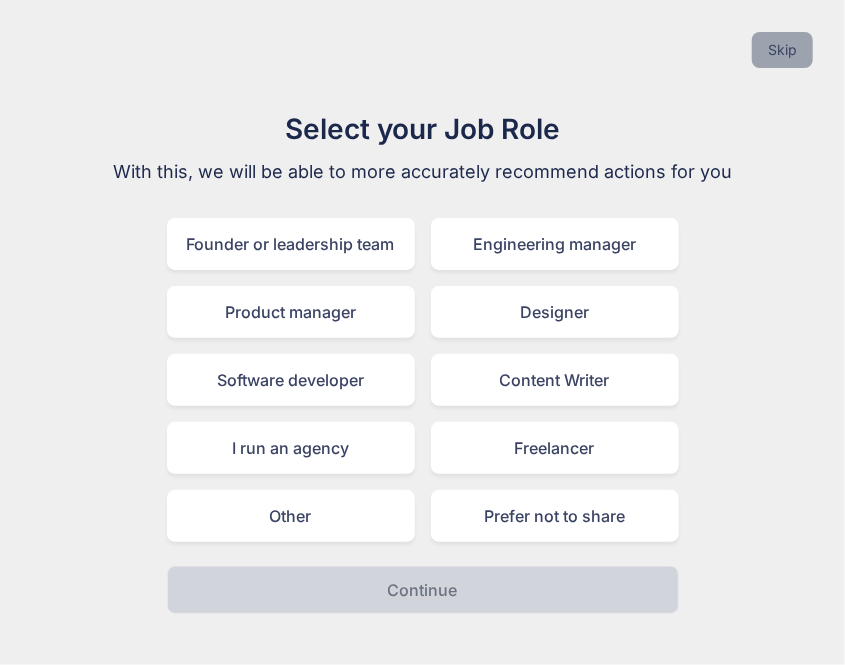 click on "Skip" at bounding box center [782, 50] 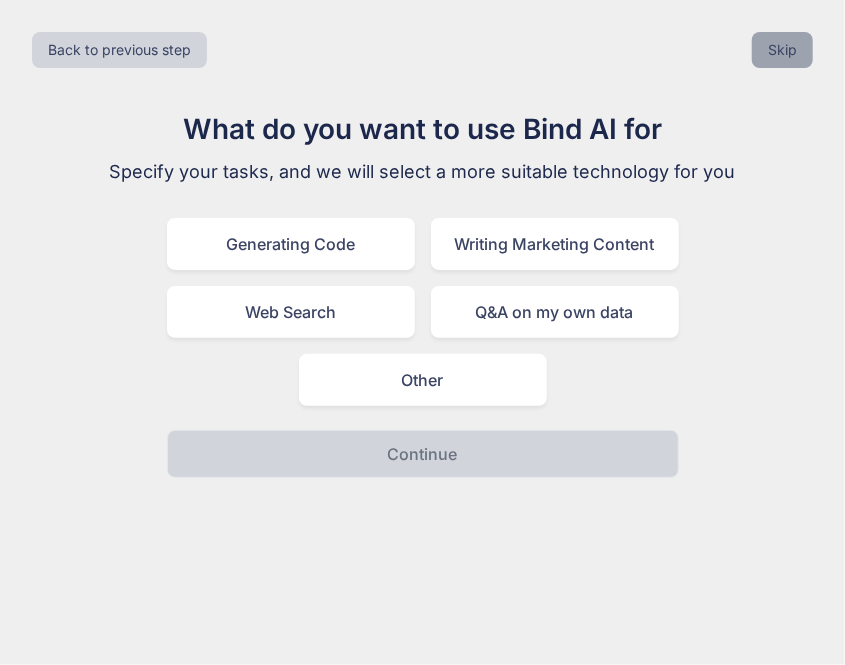click on "Skip" at bounding box center (782, 50) 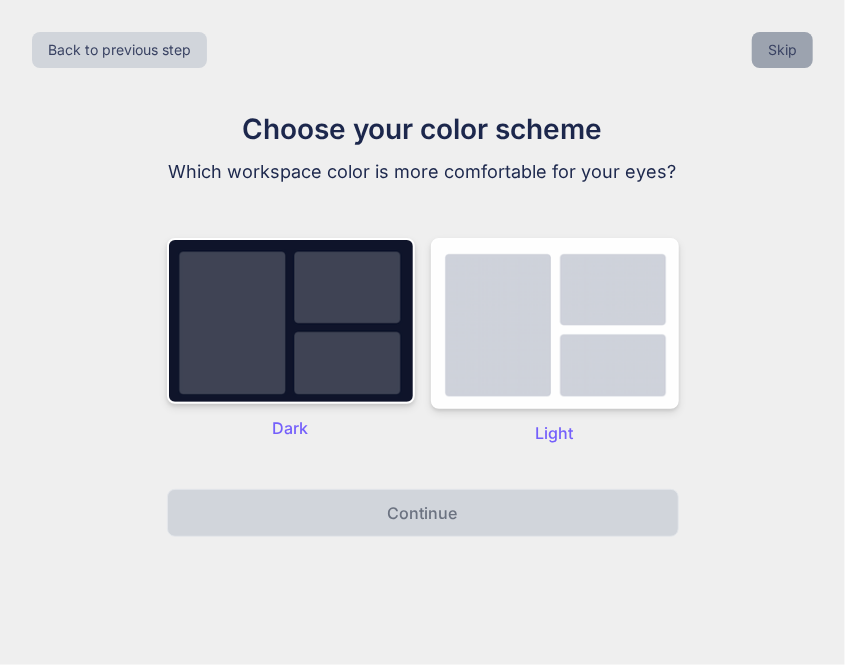 click on "Skip" at bounding box center (782, 50) 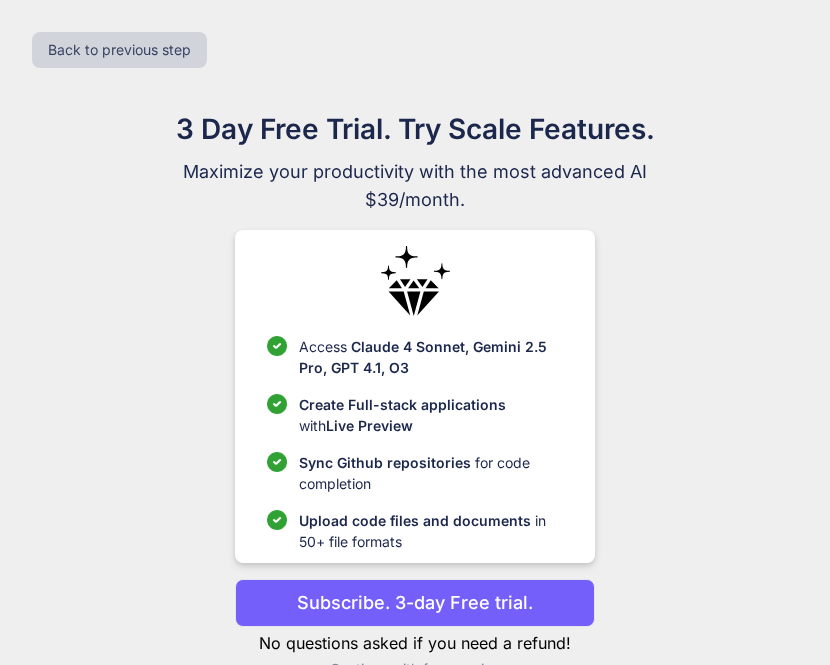 scroll, scrollTop: 45, scrollLeft: 0, axis: vertical 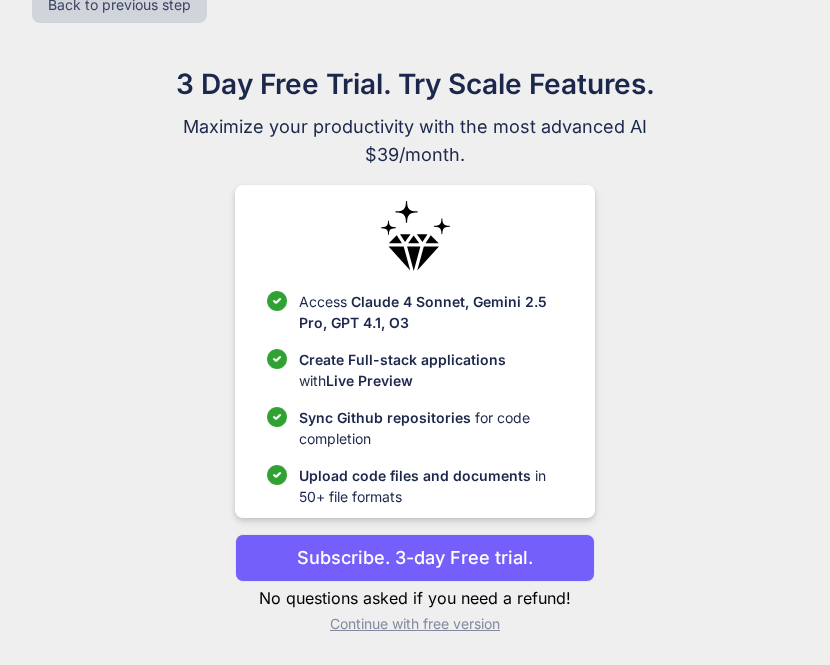 click on "Continue with free version" at bounding box center (414, 624) 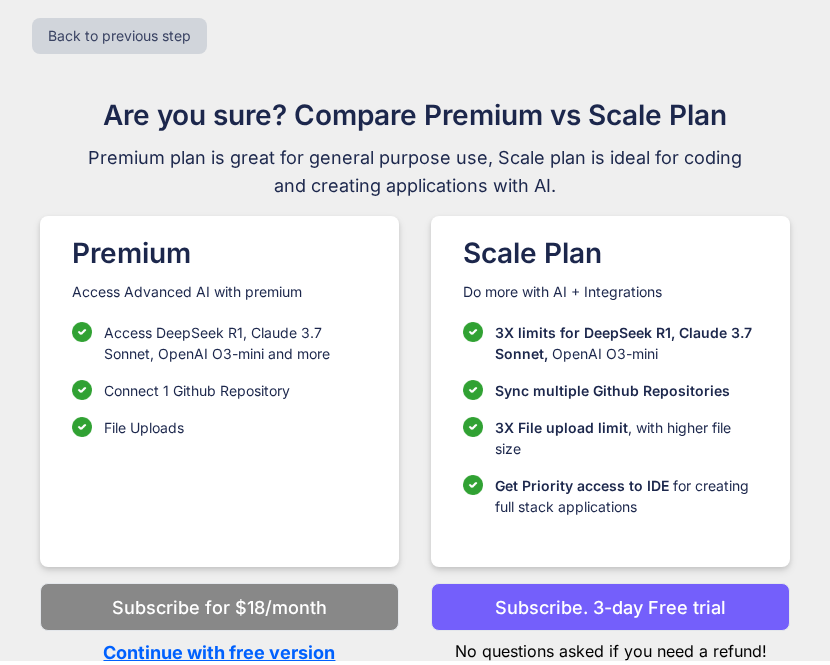 click on "Continue with free version" at bounding box center [219, 652] 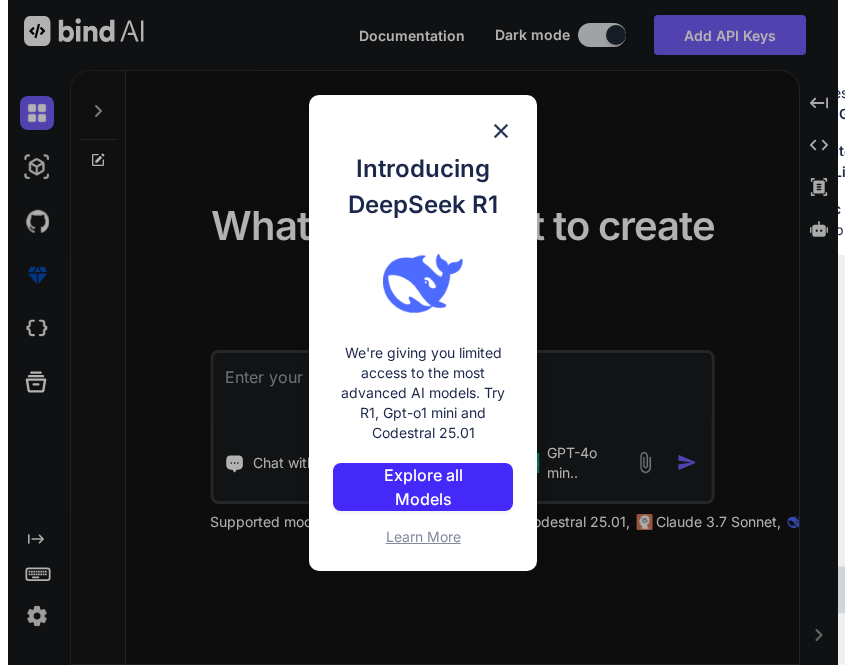 scroll, scrollTop: 0, scrollLeft: 0, axis: both 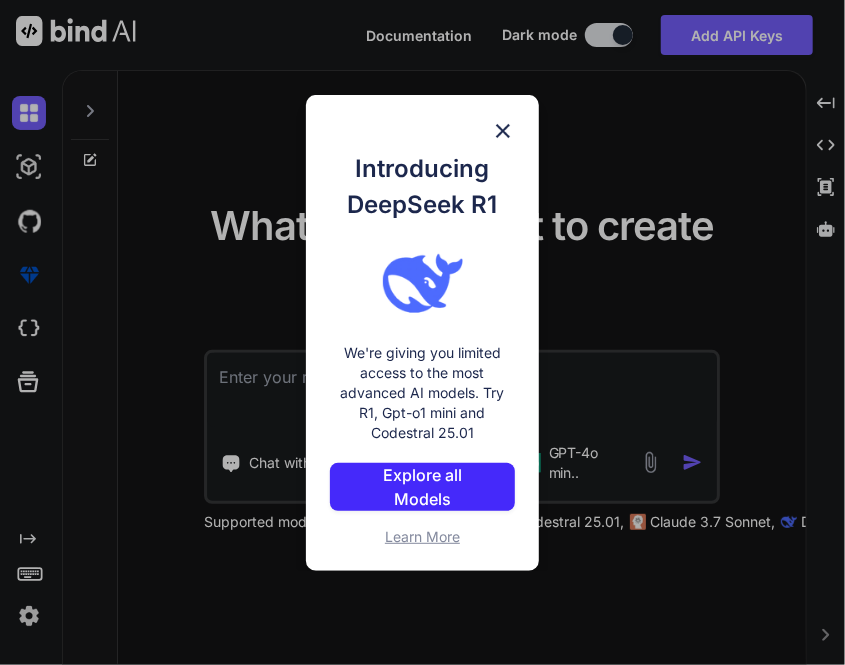 click on "Introducing DeepSeek R1 We're giving you limited access to the most advanced AI models. Try R1, Gpt-o1 mini and Codestral 25.01   Explore all Models Learn More" at bounding box center (422, 332) 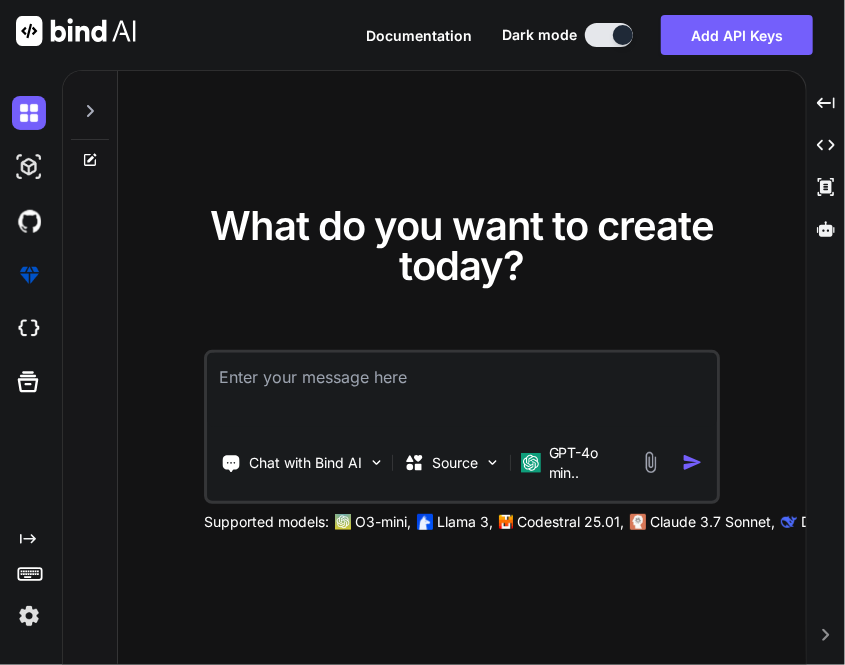 click at bounding box center [29, 616] 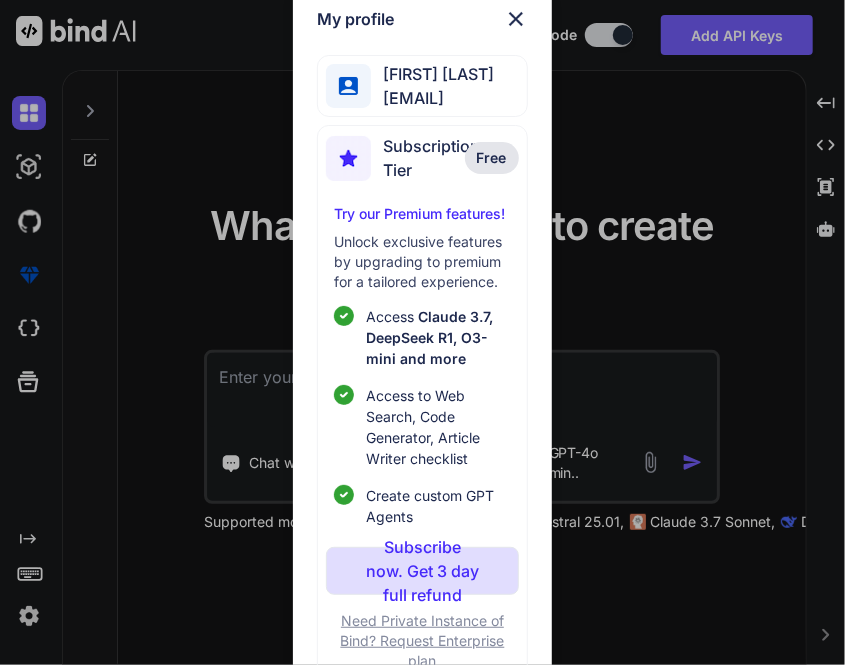 scroll, scrollTop: 66, scrollLeft: 0, axis: vertical 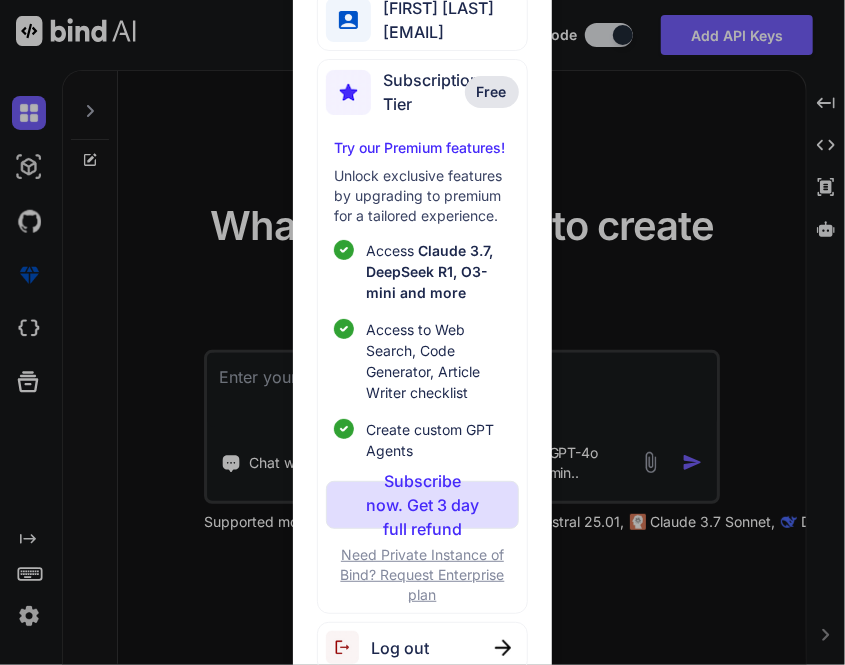click on "Log out" at bounding box center (422, 647) 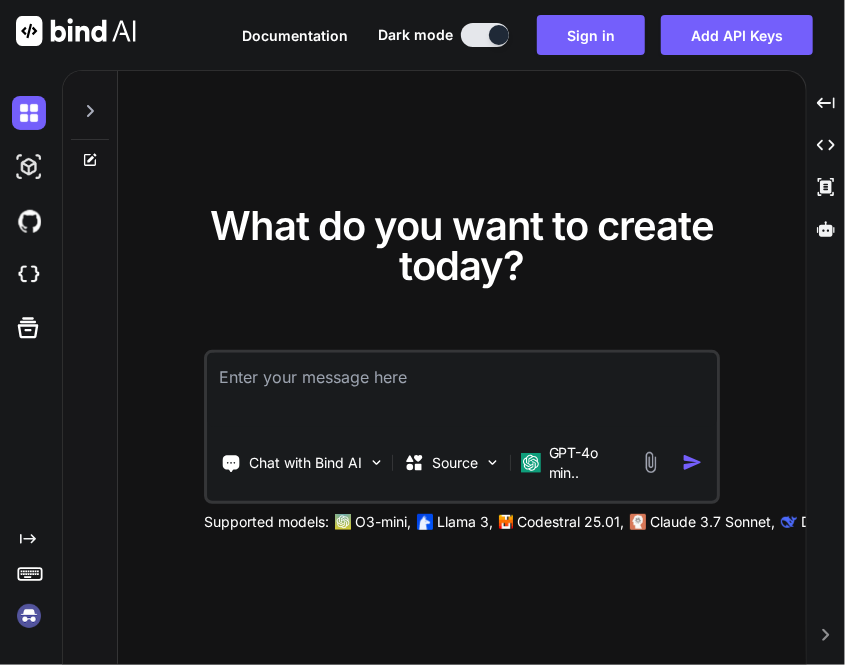 click at bounding box center [29, 616] 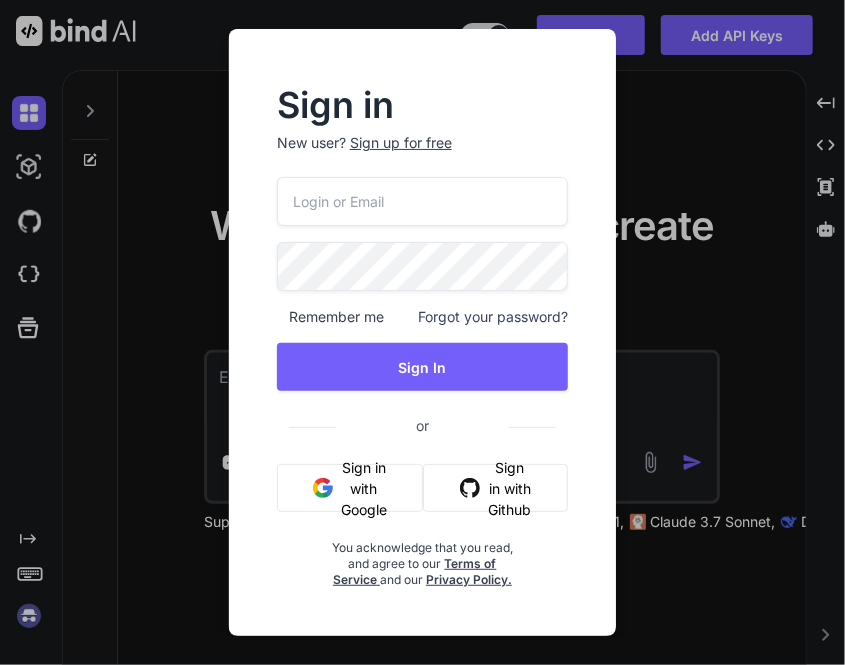click at bounding box center [422, 201] 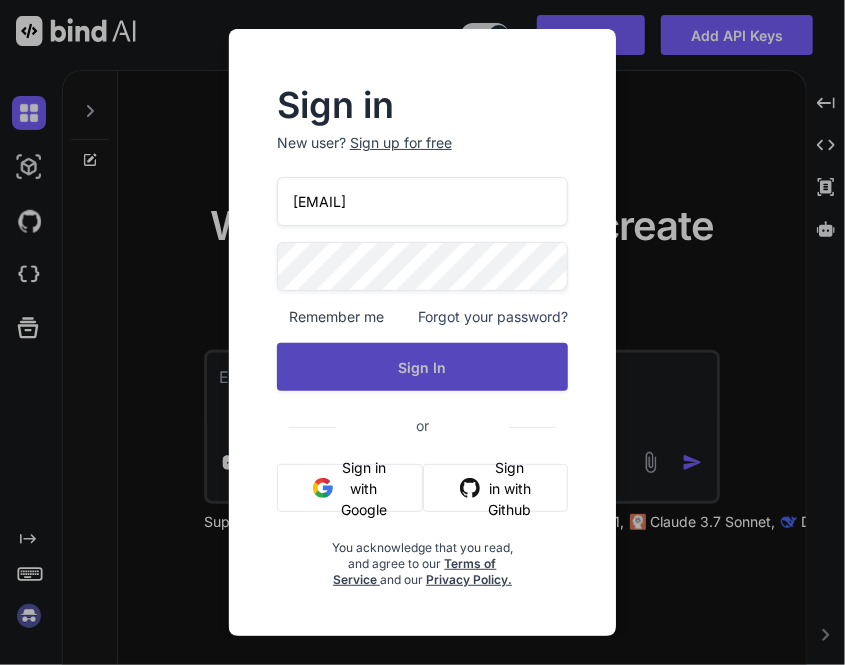 click on "Sign In" at bounding box center [422, 367] 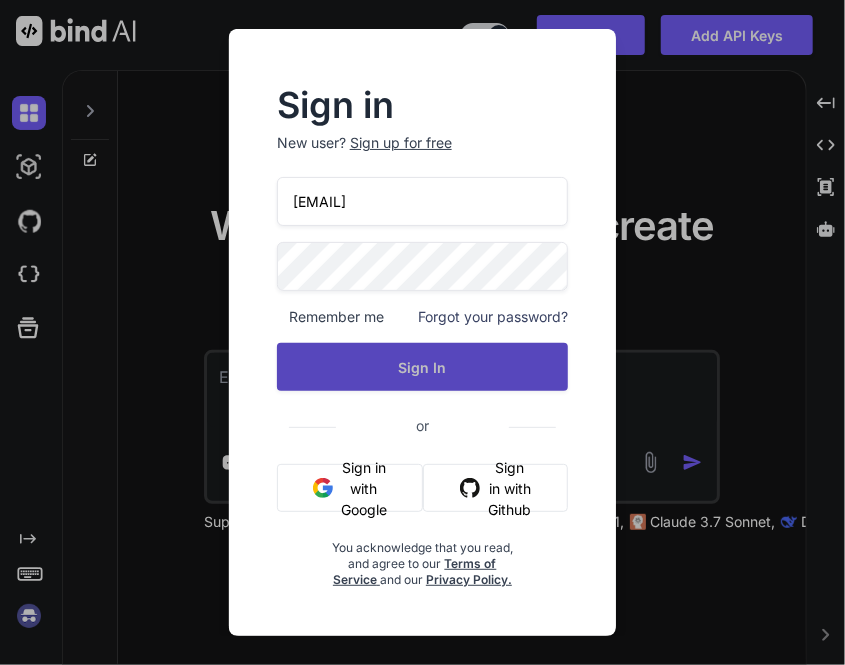 click on "Sign In" at bounding box center [422, 367] 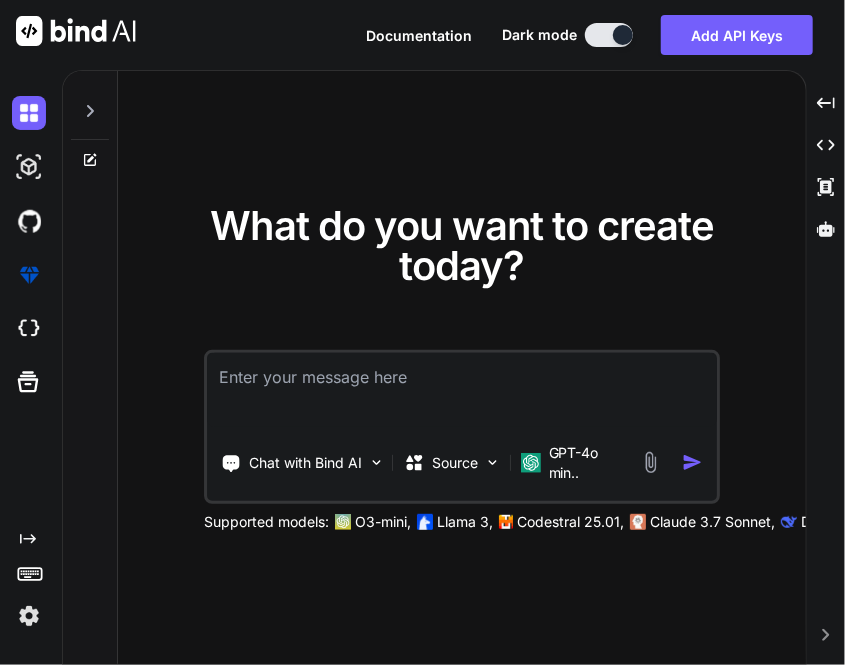 click at bounding box center [29, 616] 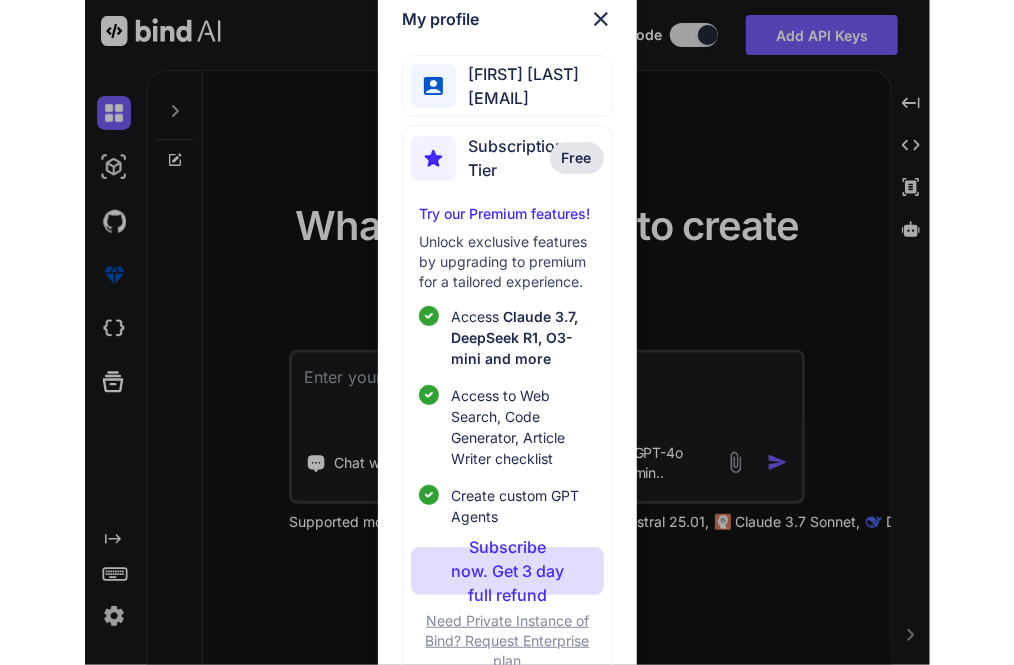 scroll, scrollTop: 66, scrollLeft: 0, axis: vertical 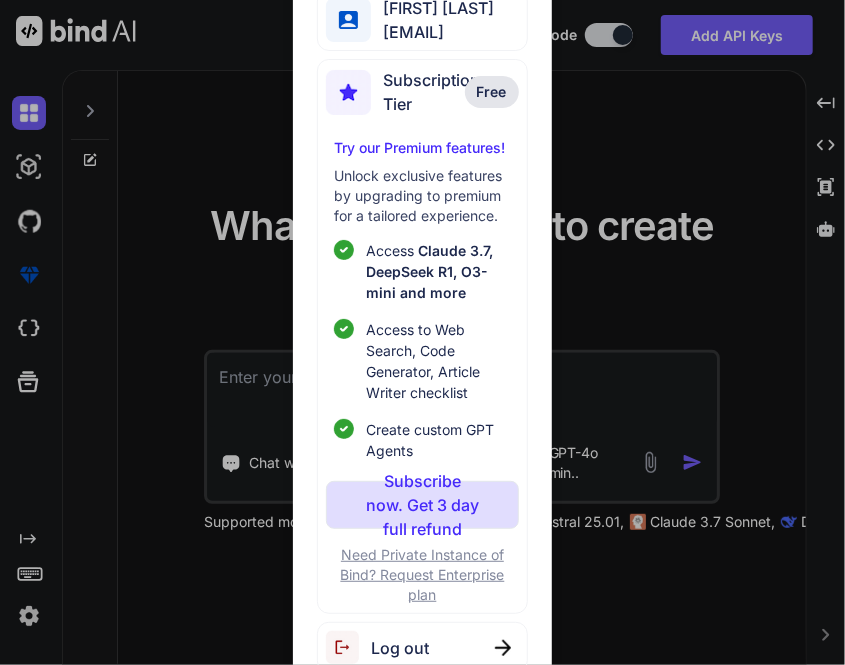 click on "Log out" at bounding box center (422, 647) 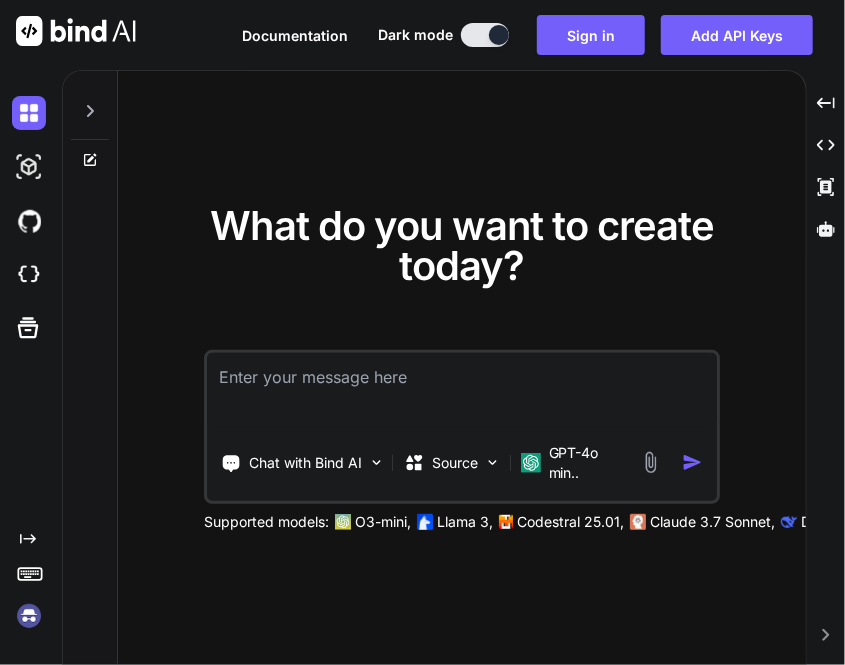 click on "Created with Pixso." at bounding box center (27, 582) 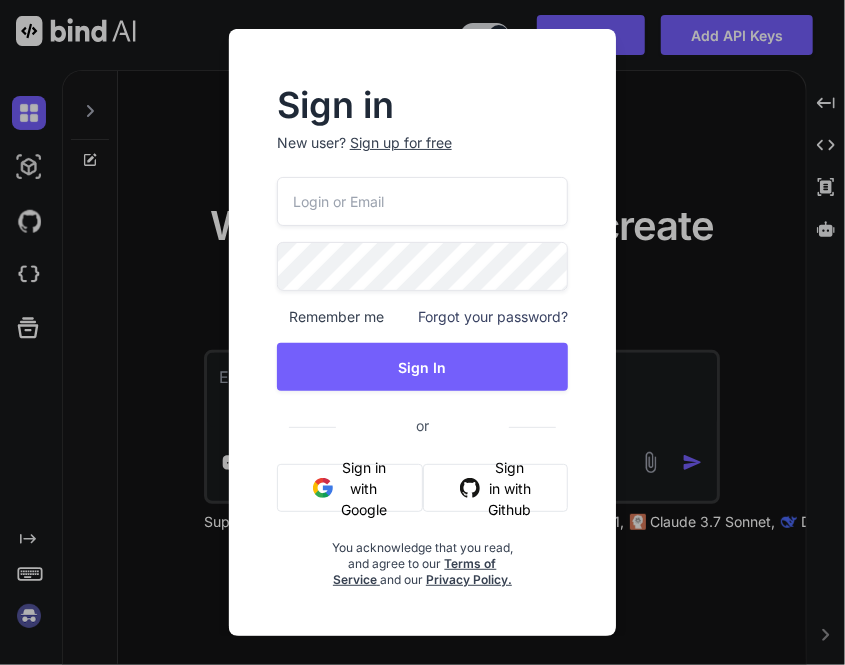 click at bounding box center (422, 201) 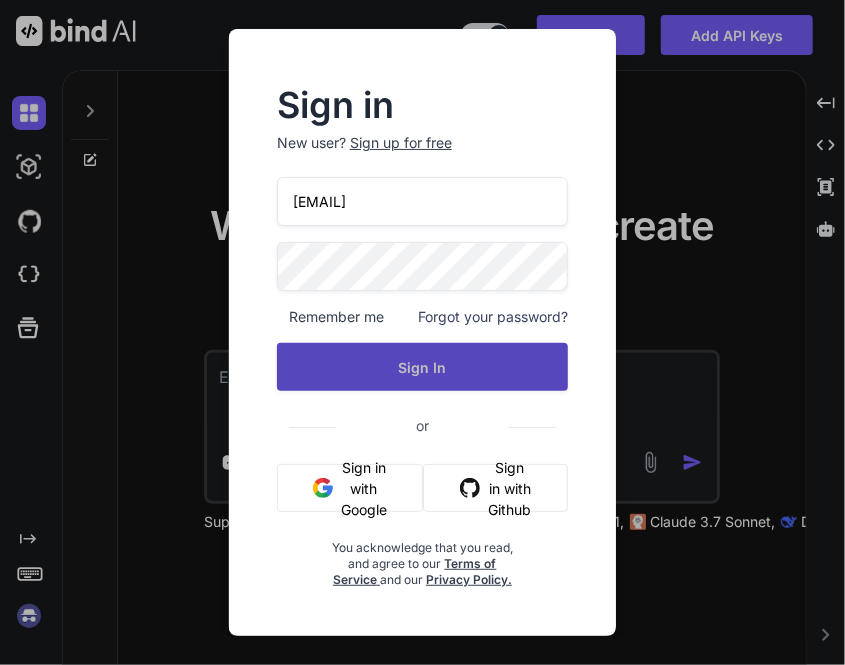 click on "Sign In" at bounding box center [422, 367] 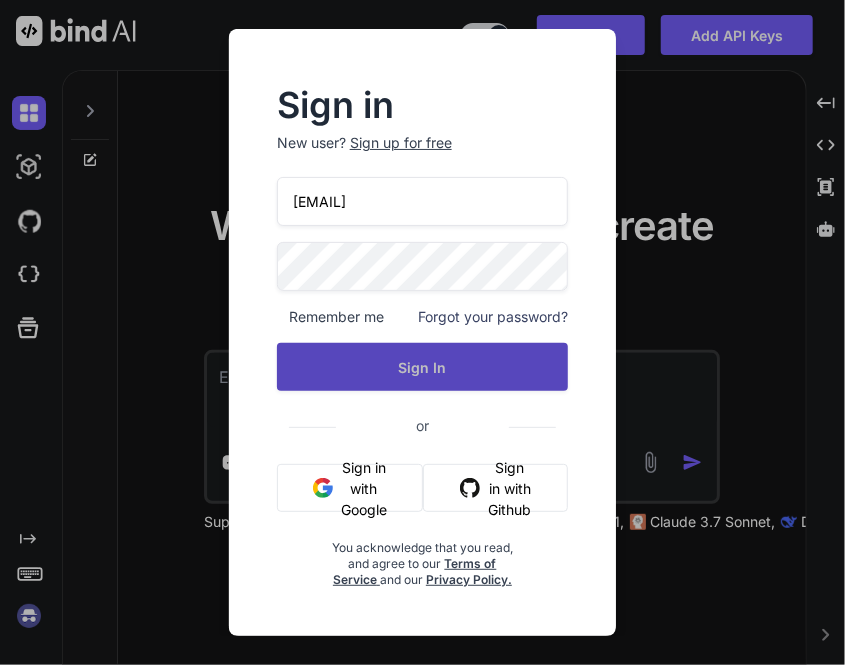 click on "Sign In" at bounding box center (422, 367) 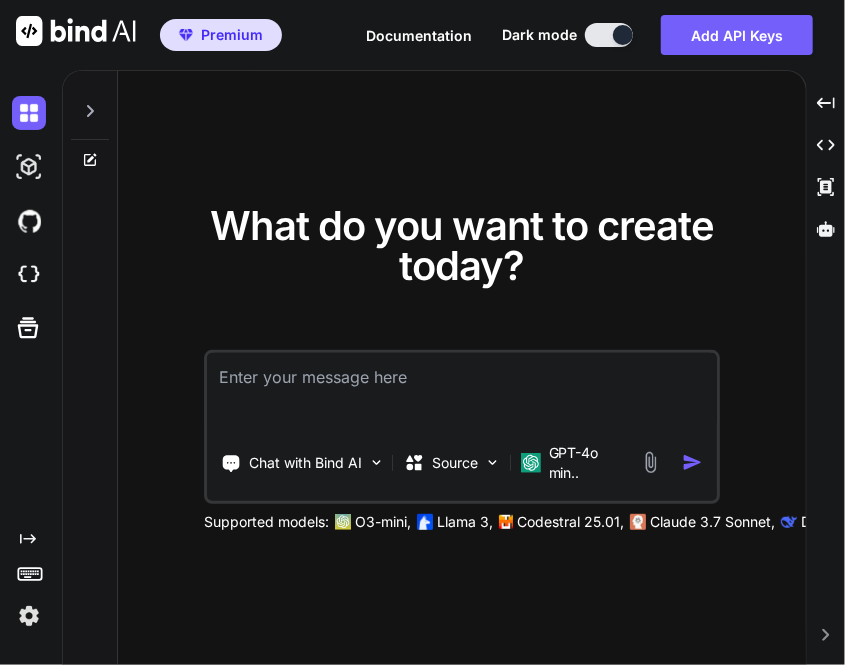 click at bounding box center (29, 616) 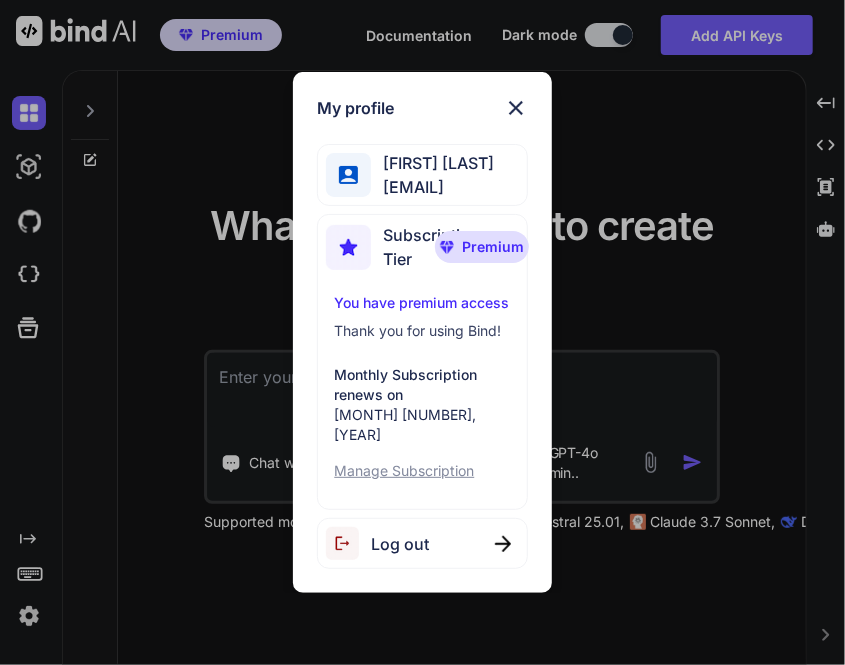 click on "Log out" at bounding box center [400, 544] 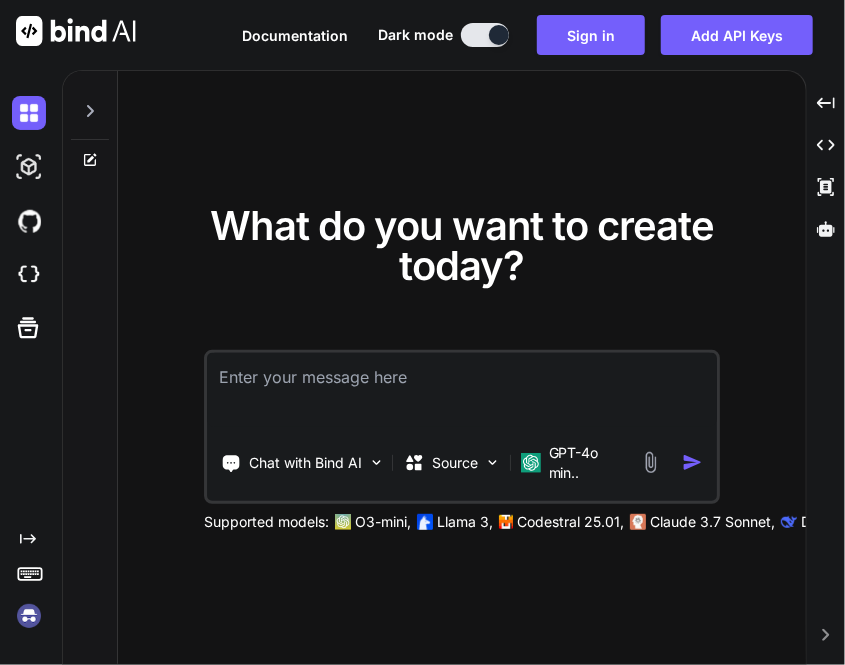 click at bounding box center (29, 616) 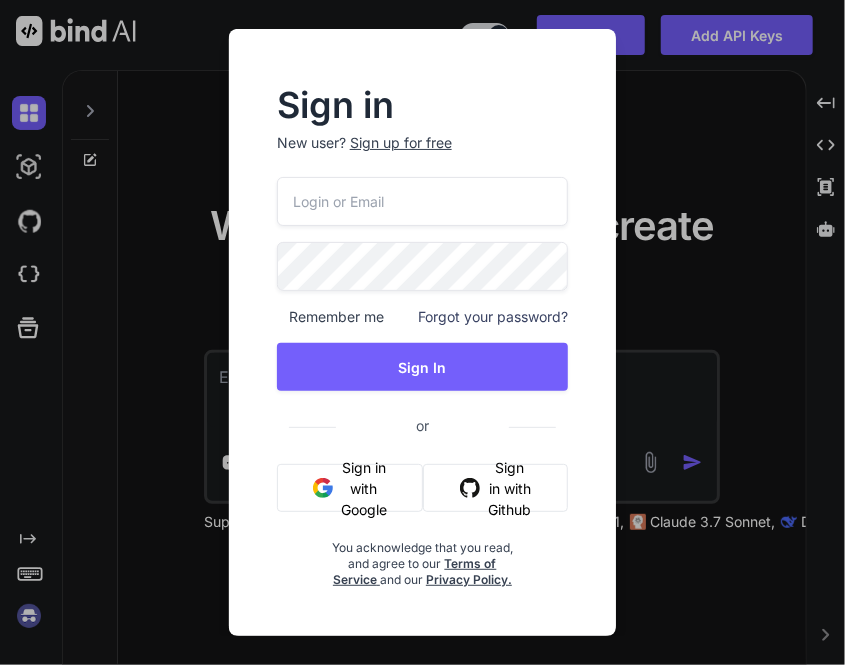 click at bounding box center (422, 201) 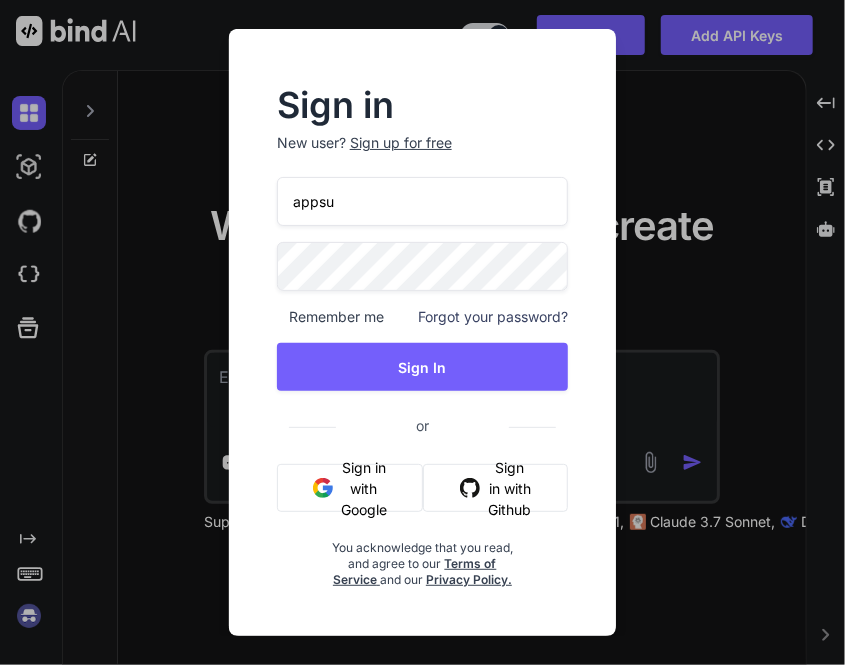 type on "[EMAIL]" 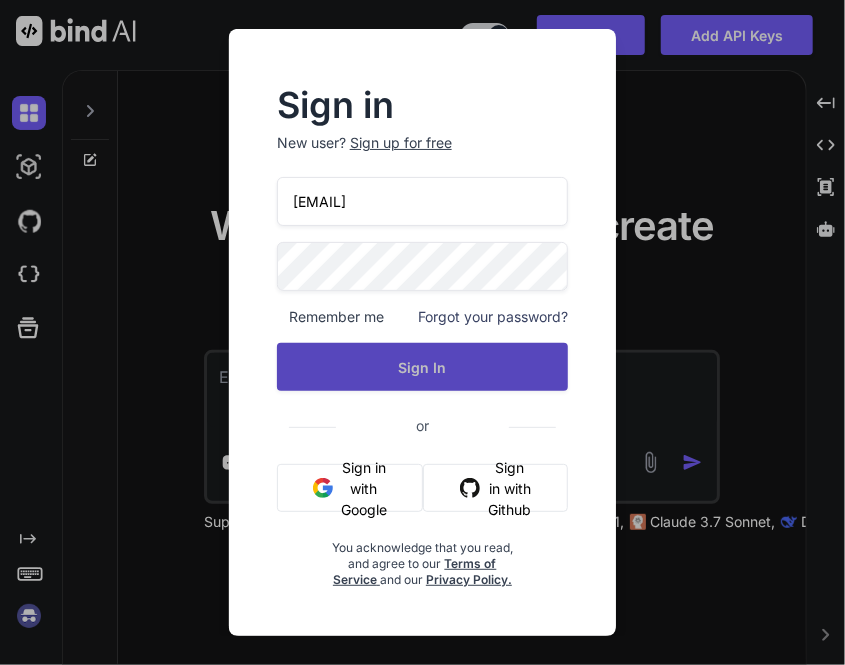 click on "Sign In" at bounding box center (422, 367) 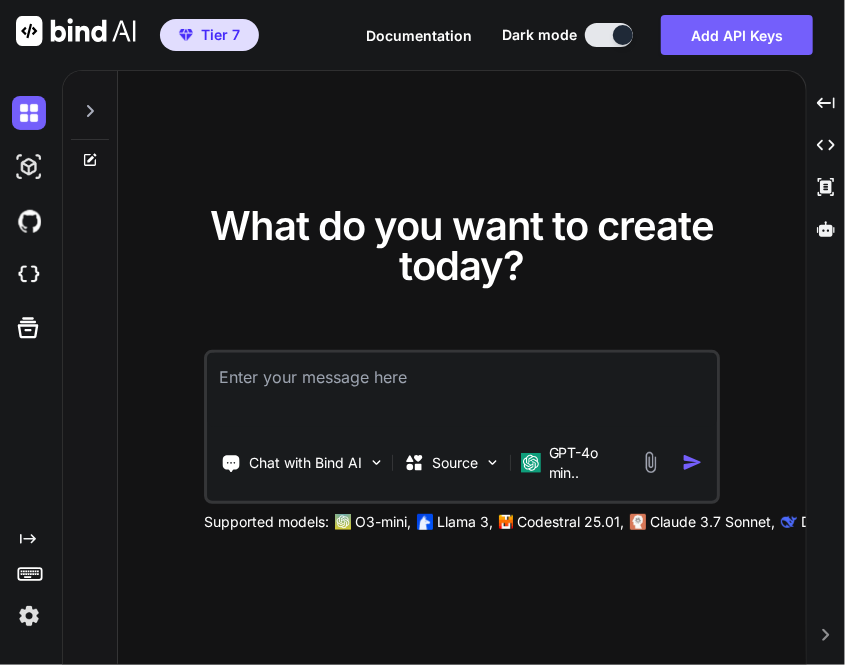 click at bounding box center (29, 616) 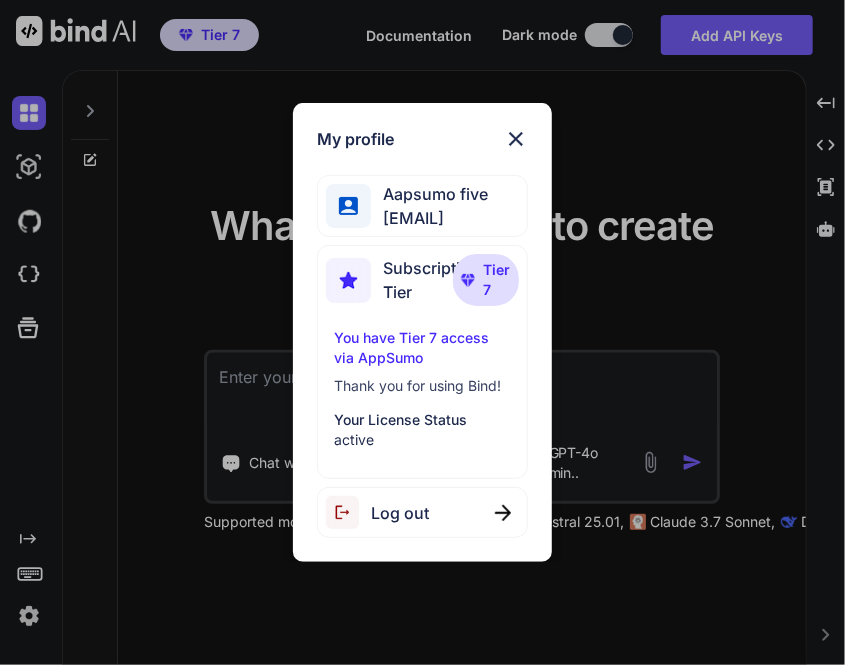 click on "Log out" at bounding box center [422, 512] 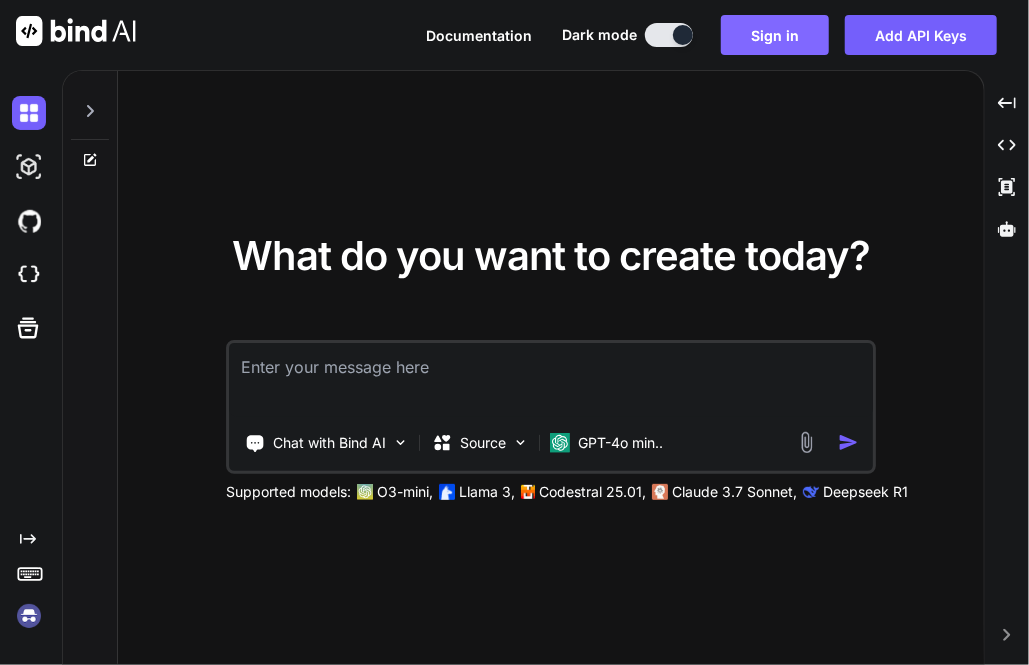click on "Sign in" at bounding box center [775, 35] 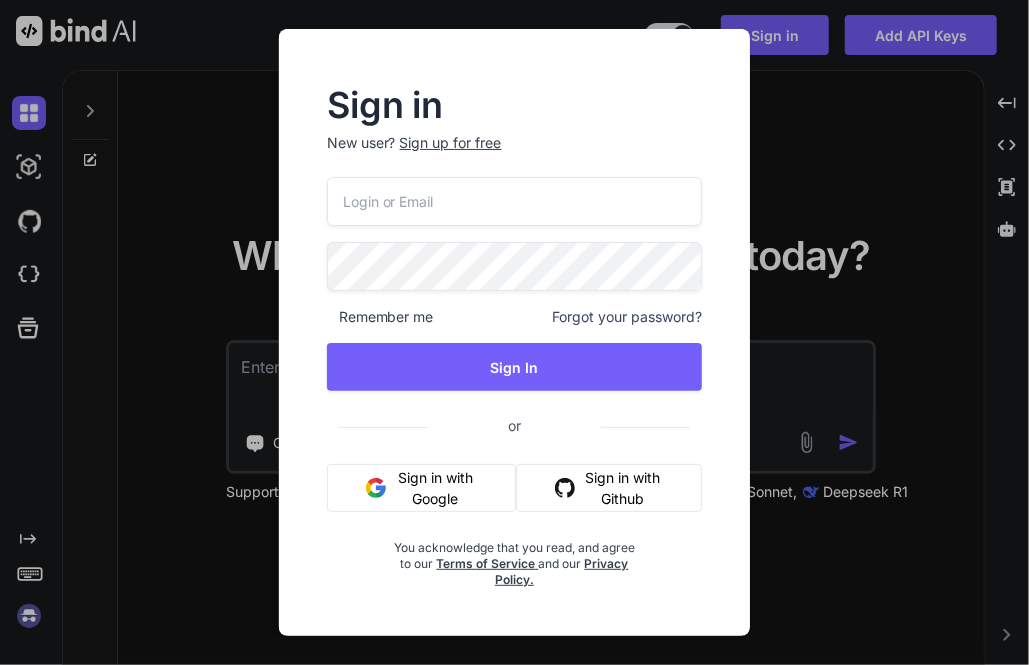 click at bounding box center (515, 201) 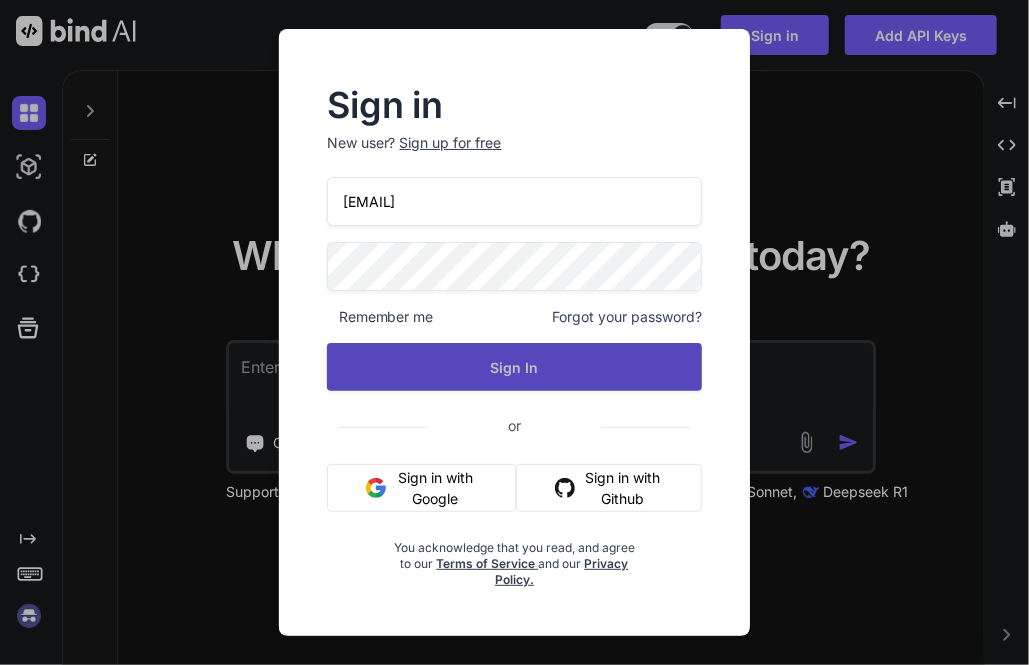 click on "Sign In" at bounding box center [515, 367] 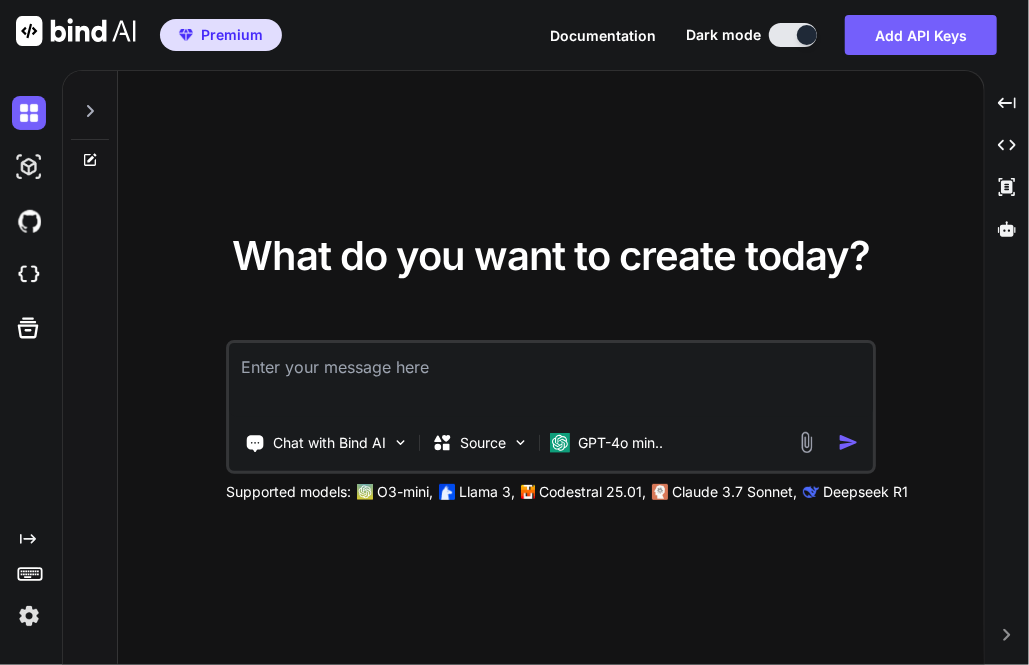 click at bounding box center (29, 616) 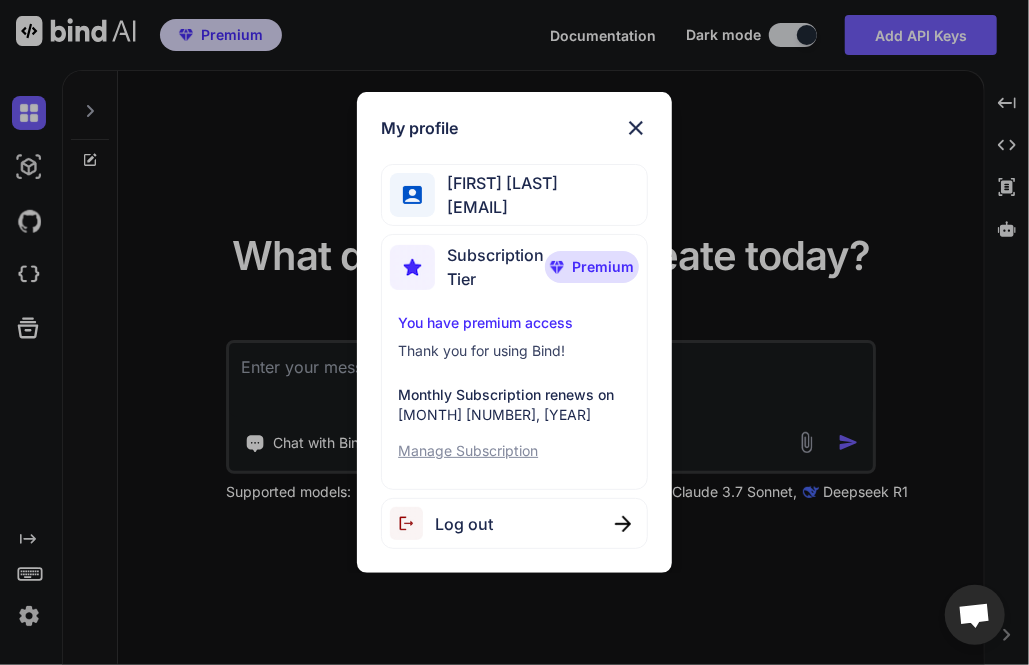 click on "Log out" at bounding box center (464, 524) 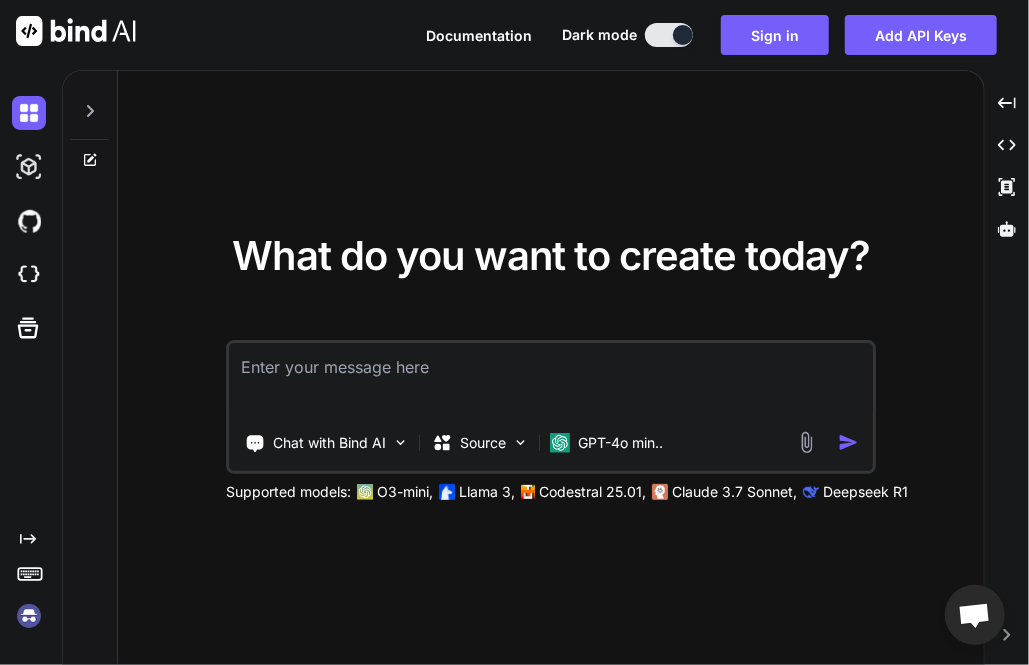 click at bounding box center [29, 616] 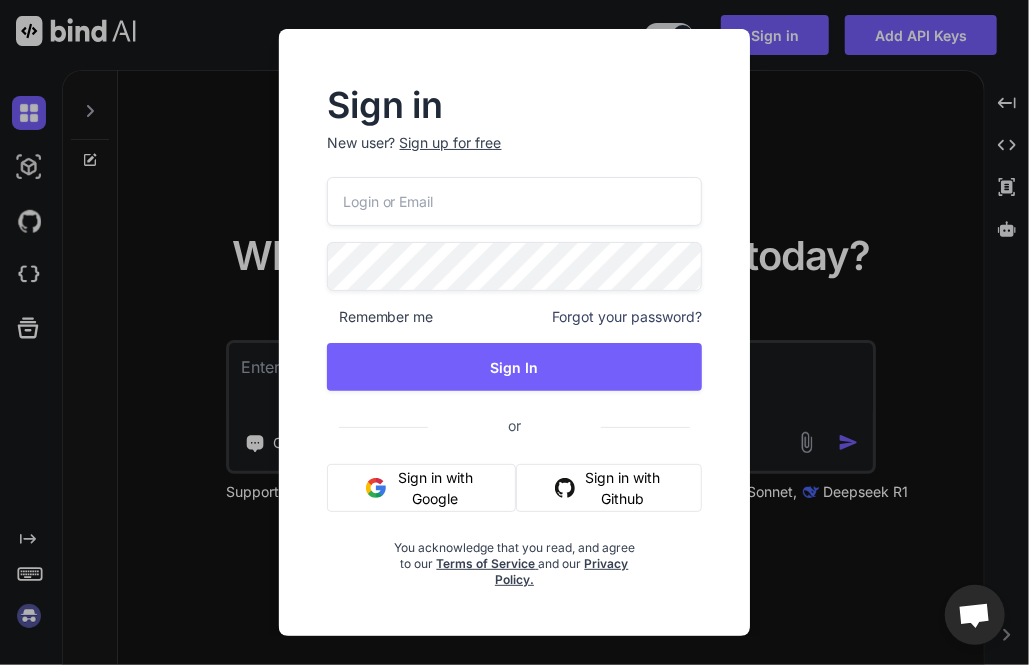click at bounding box center [515, 201] 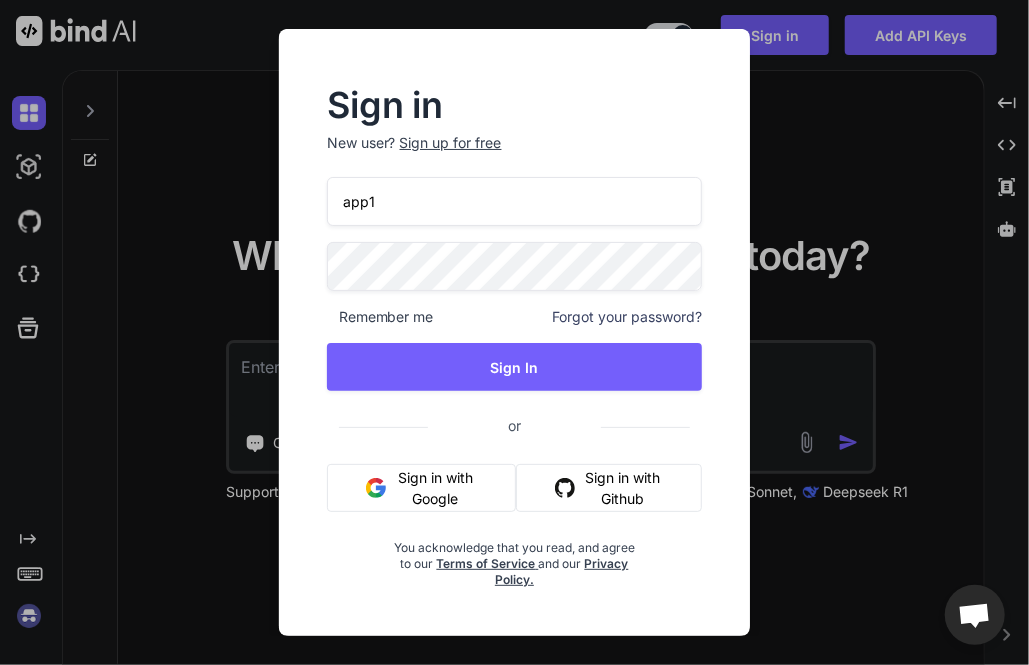 type on "[EMAIL]" 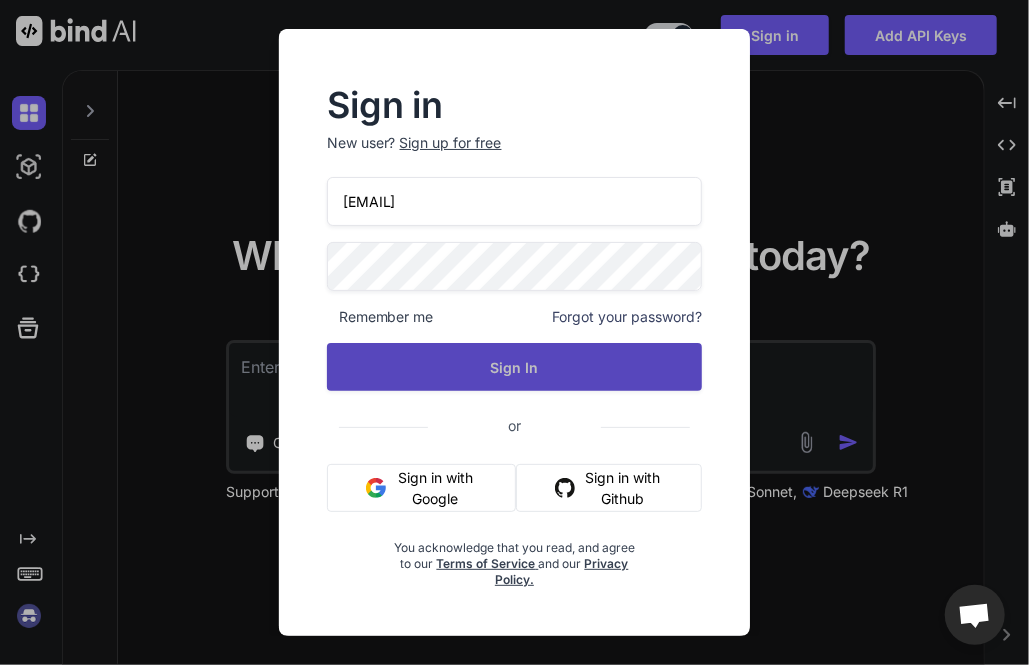 click on "Sign In" at bounding box center [515, 367] 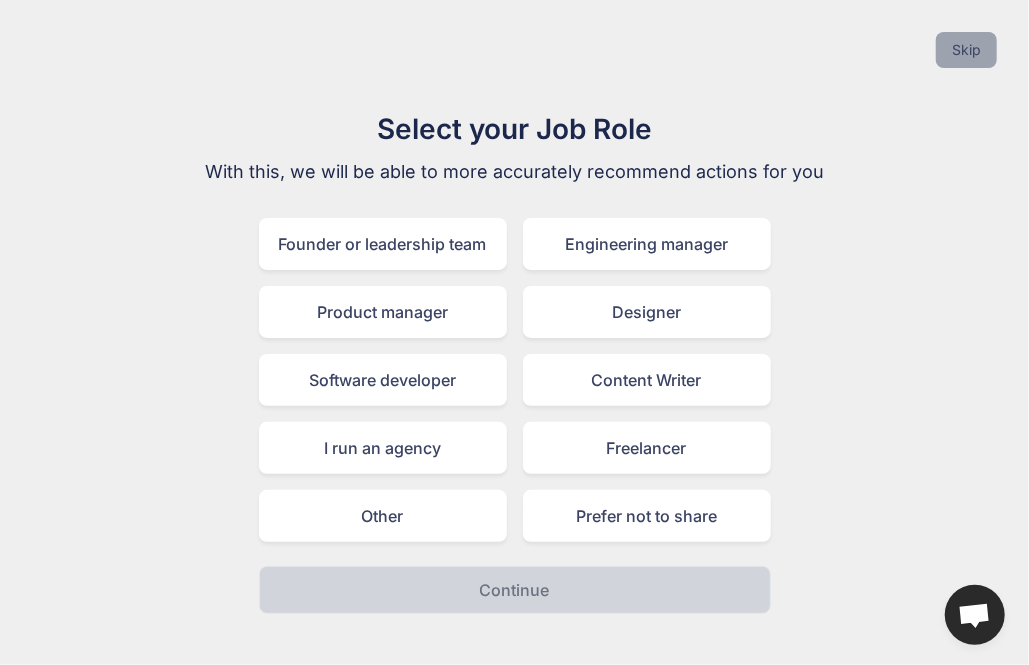 click on "Skip" at bounding box center (966, 50) 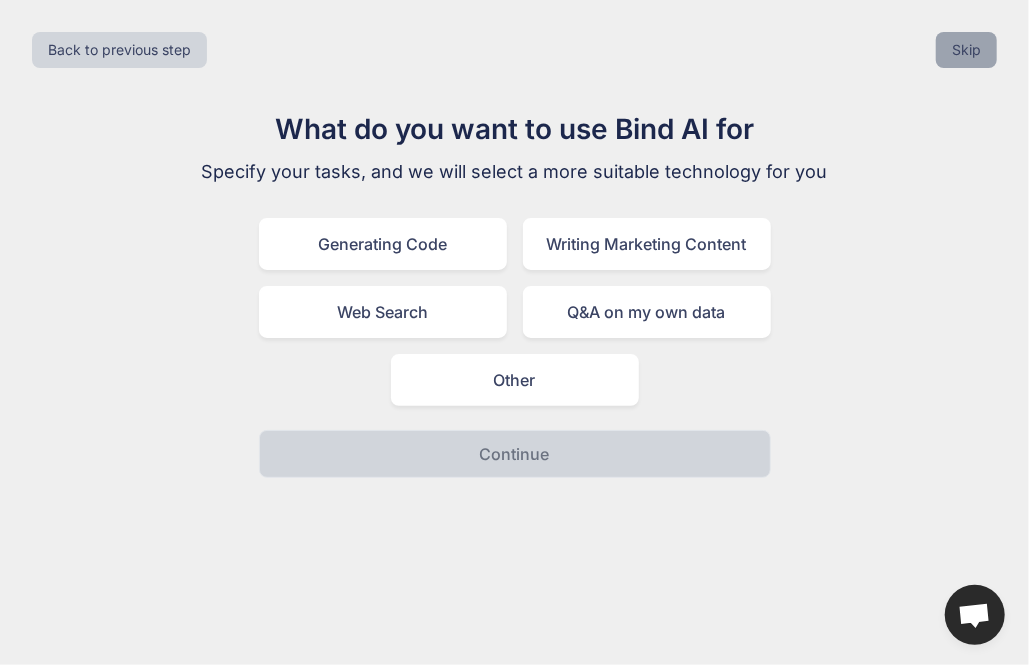 click on "Skip" at bounding box center (966, 50) 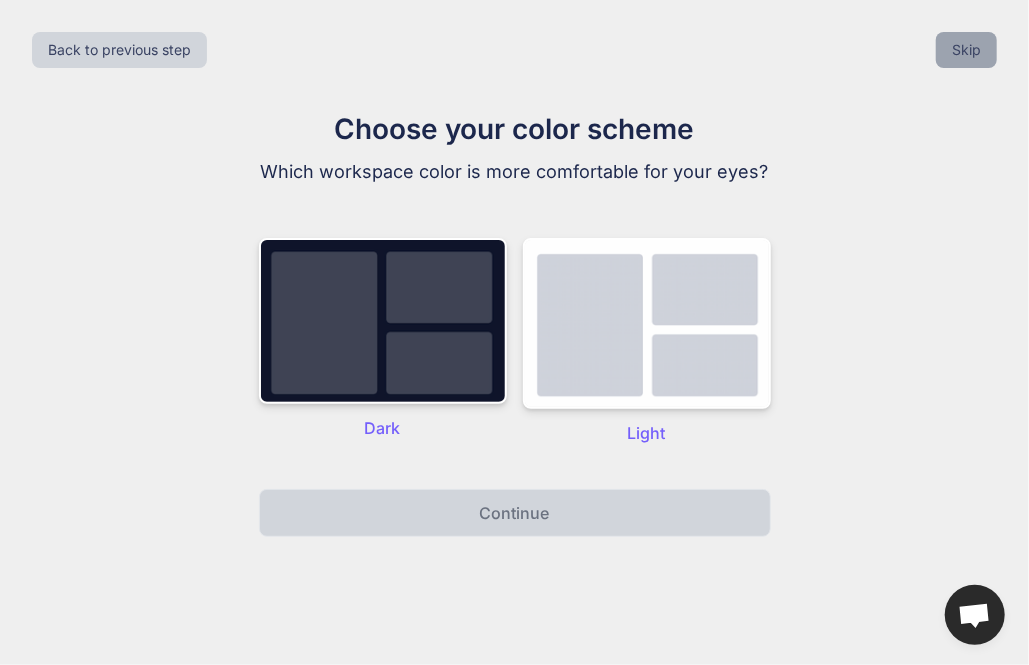 click on "Skip" at bounding box center [966, 50] 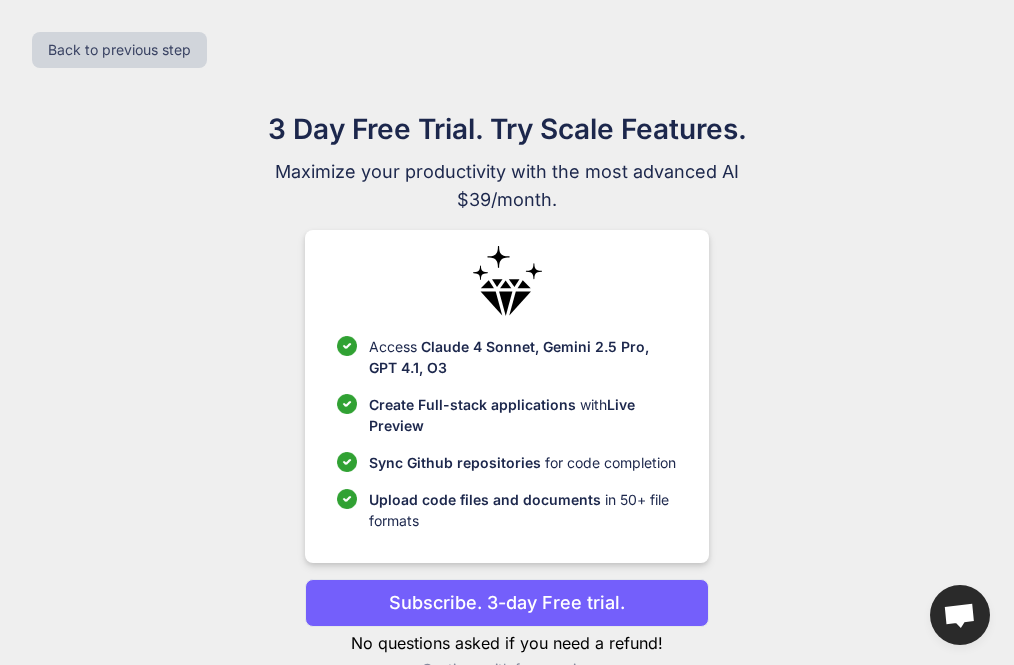 scroll, scrollTop: 45, scrollLeft: 0, axis: vertical 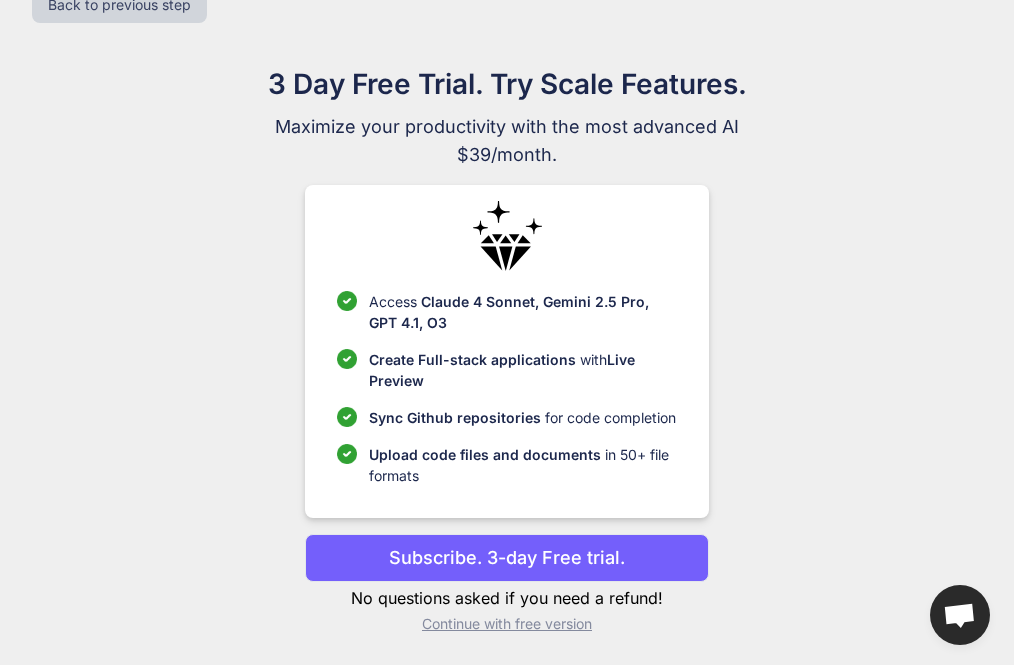 click on "Continue with free version" at bounding box center [506, 624] 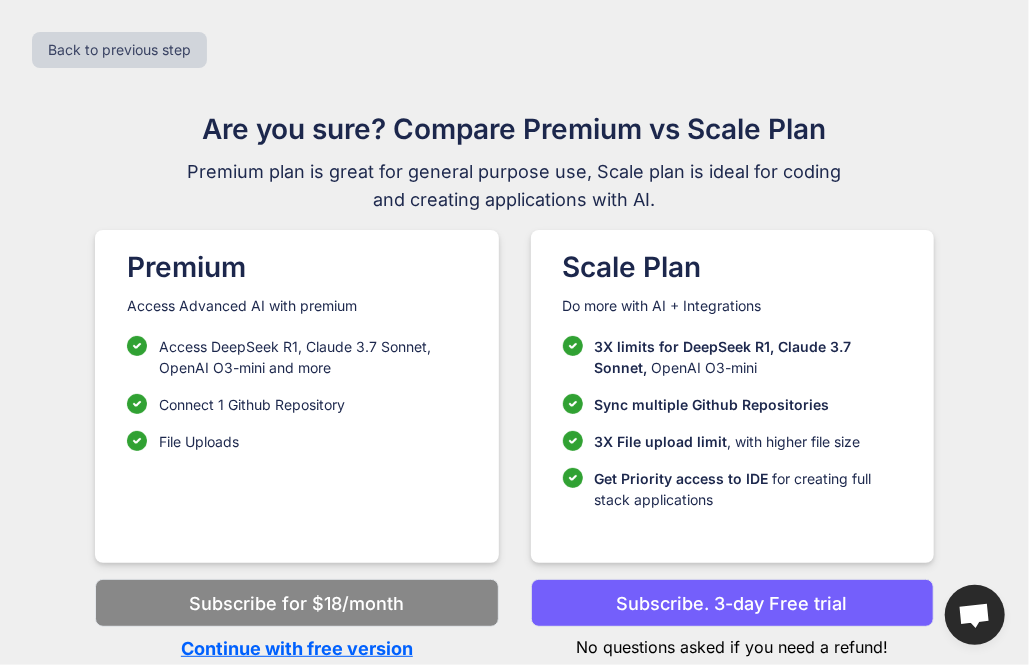 click on "Continue with free version" at bounding box center [296, 648] 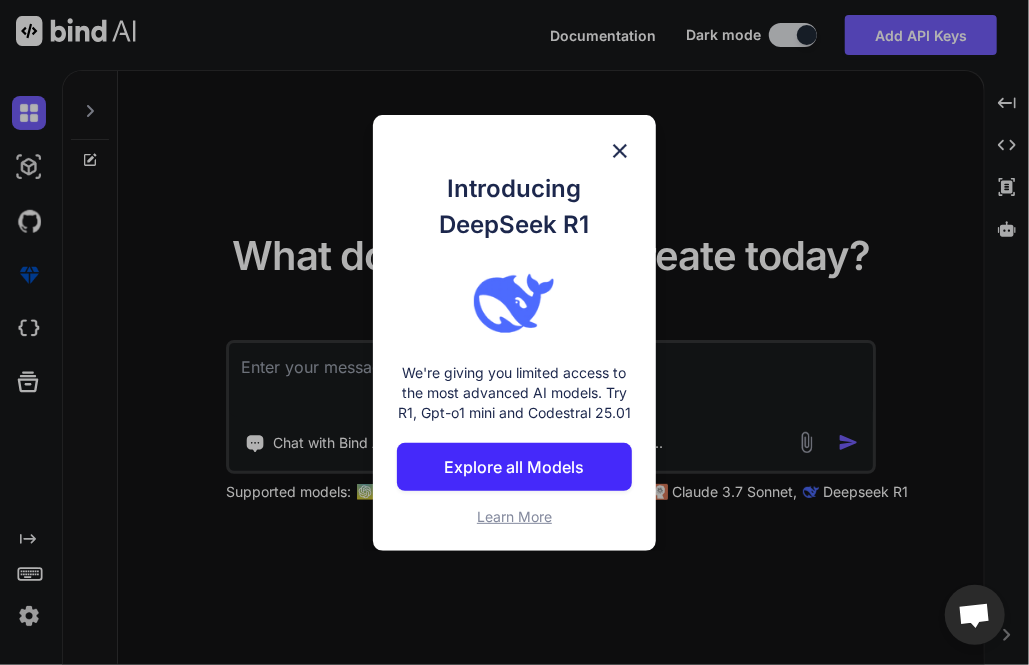 click on "Introducing DeepSeek R1 We're giving you limited access to the most advanced AI models. Try R1, Gpt-o1 mini and Codestral 25.01   Explore all Models Learn More" at bounding box center [514, 332] 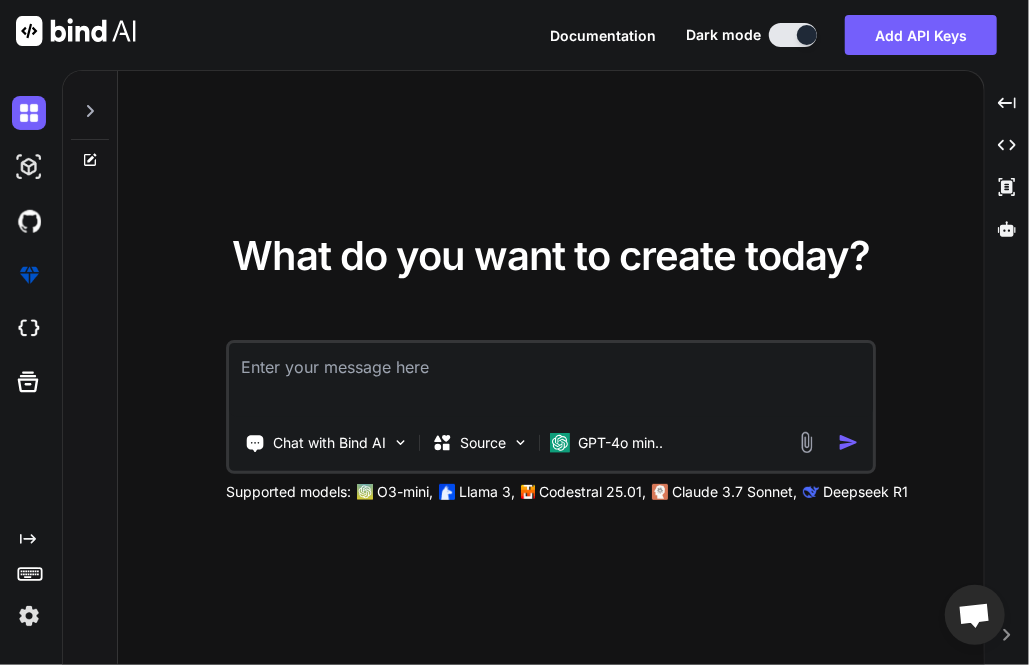click at bounding box center [29, 616] 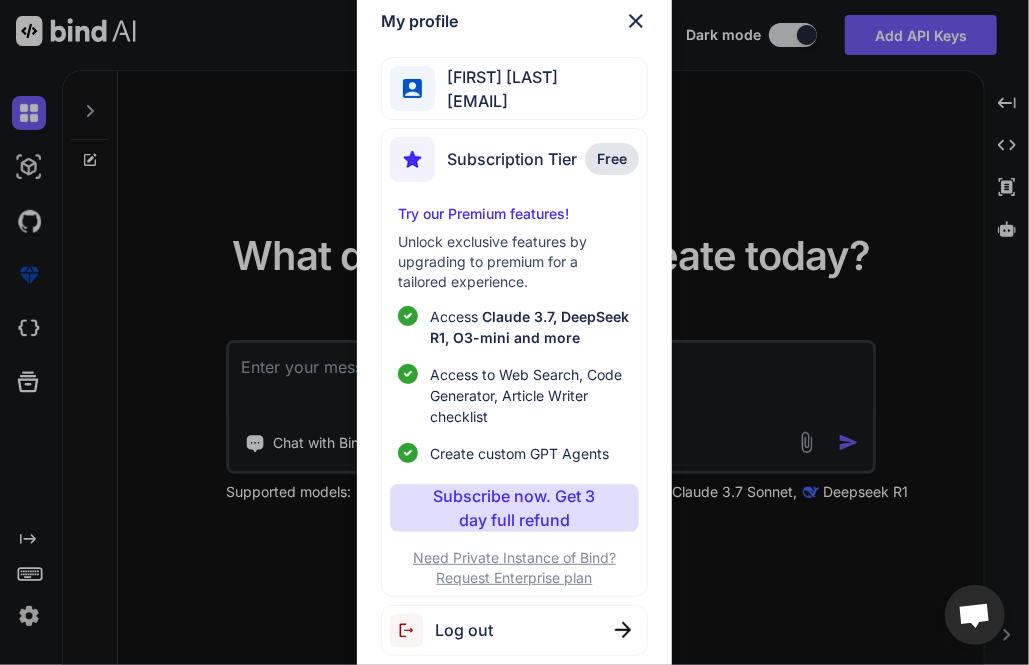 click on "Log out" at bounding box center (514, 630) 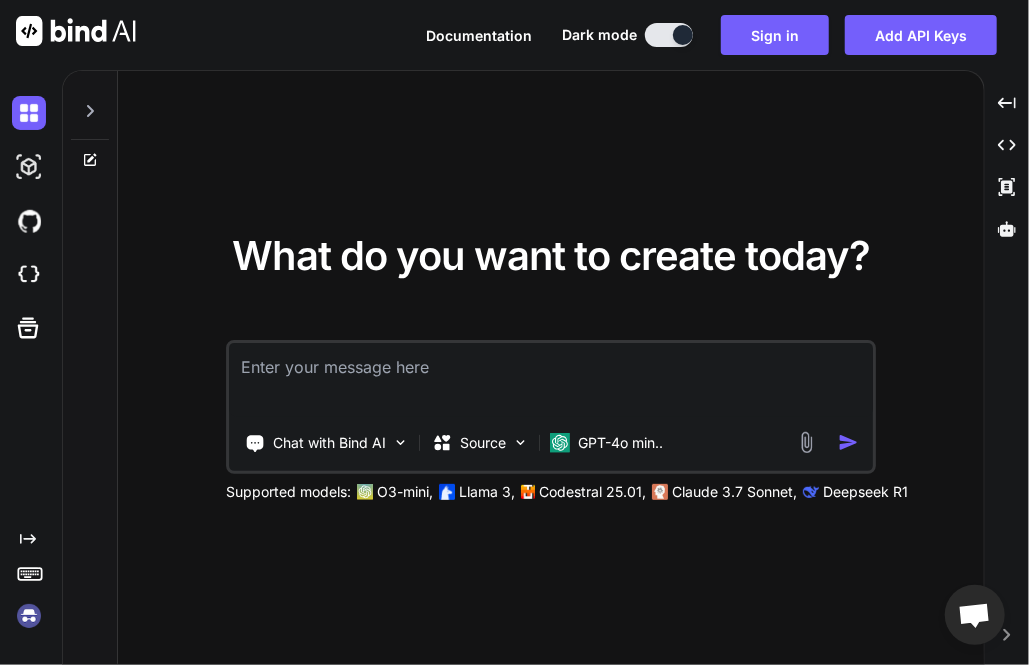 click on "What do you want to create today? Chat with Bind AI Source   GPT-4o min.. Supported models: O3-mini,   Llama 3, Codestral 25.01, Claude 3.7 Sonnet, Deepseek R1" at bounding box center (551, 368) 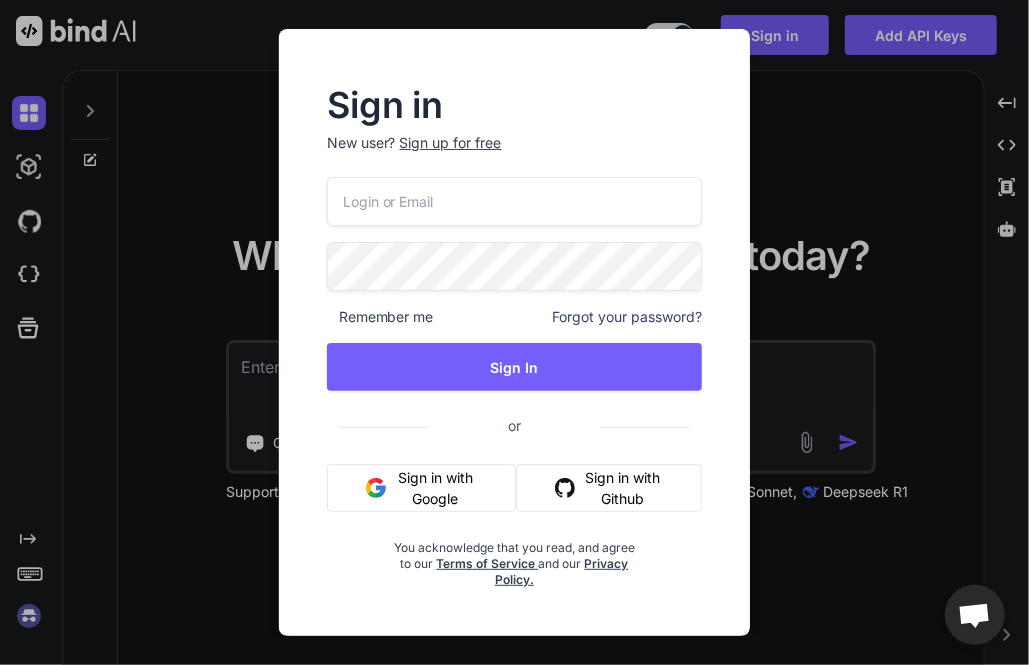 click at bounding box center [515, 201] 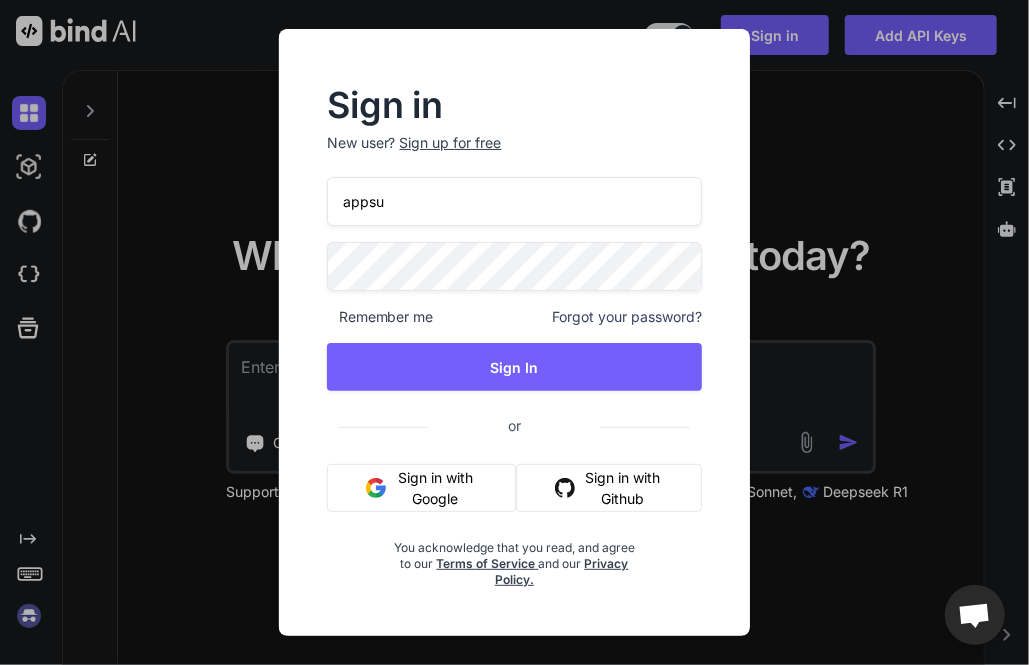 type on "[EMAIL]" 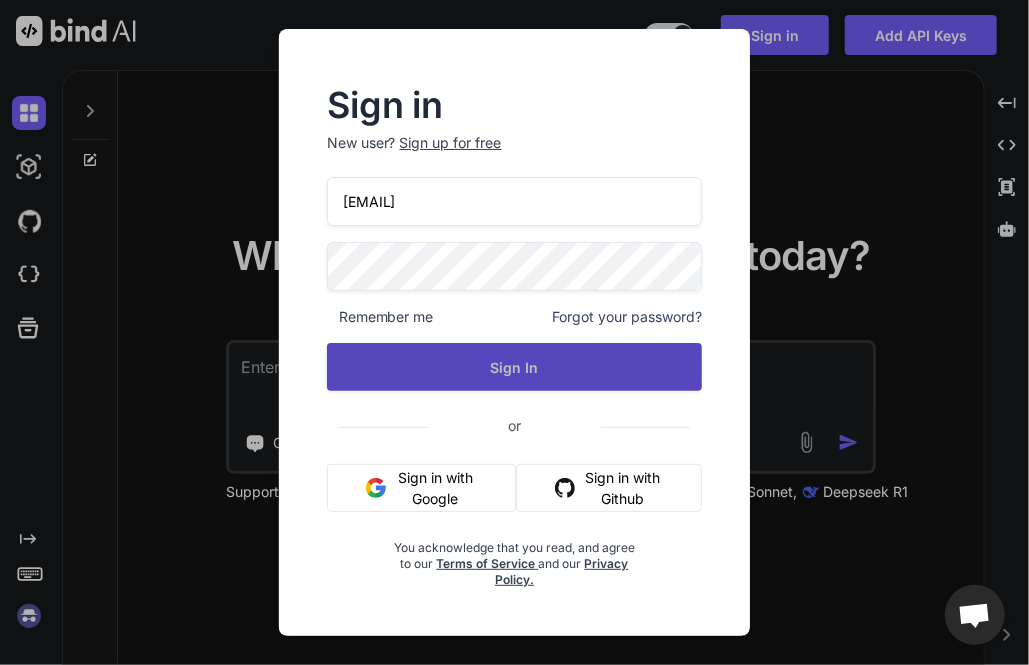 click on "Sign In" at bounding box center (515, 367) 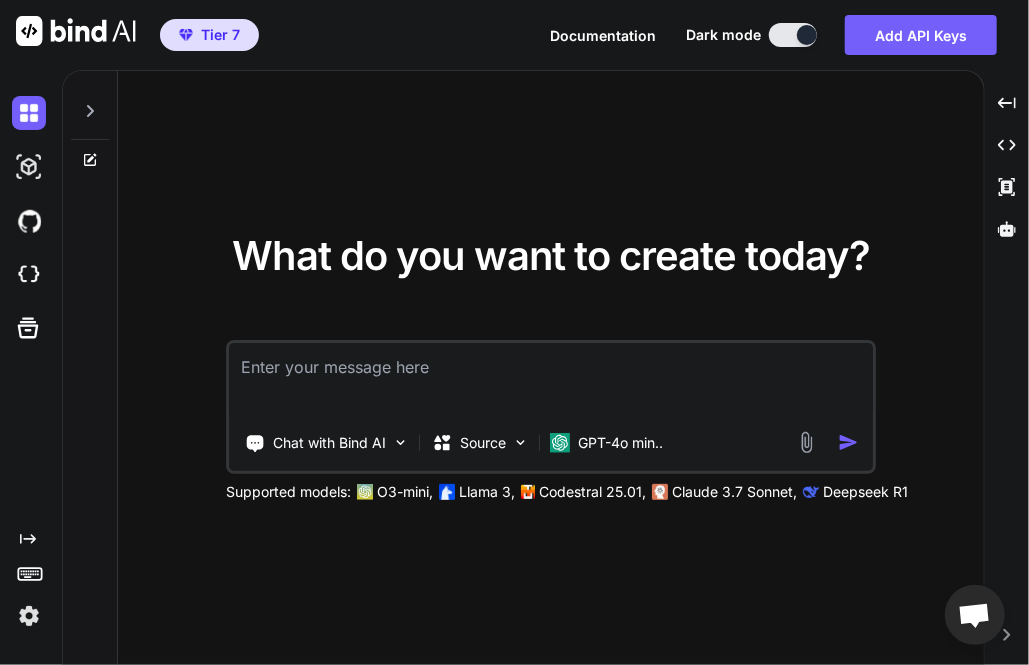 click at bounding box center (29, 616) 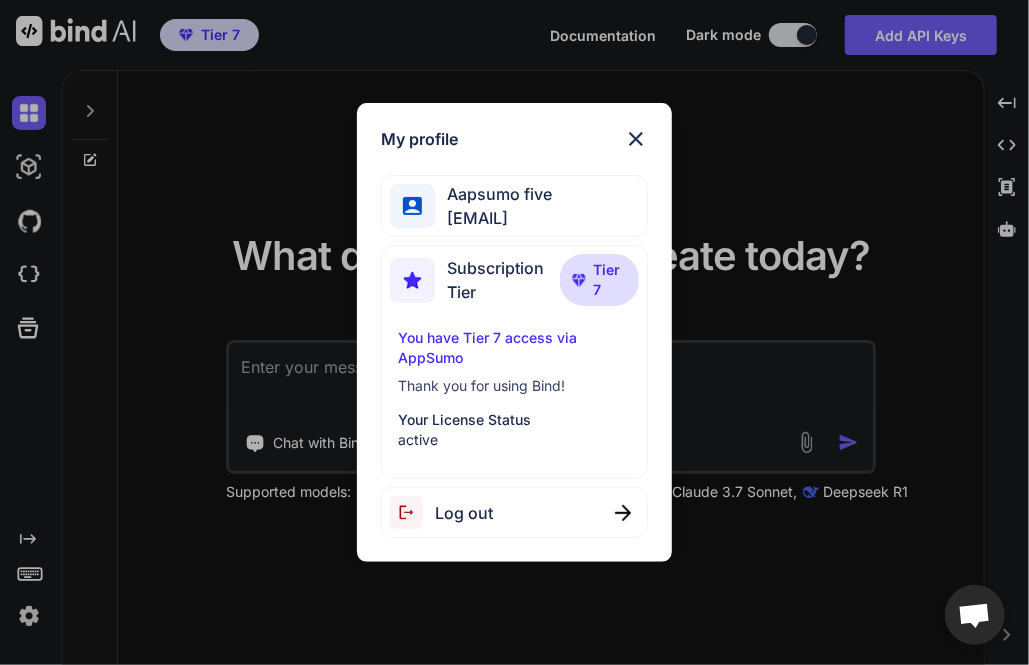 click on "Log out" at bounding box center [514, 512] 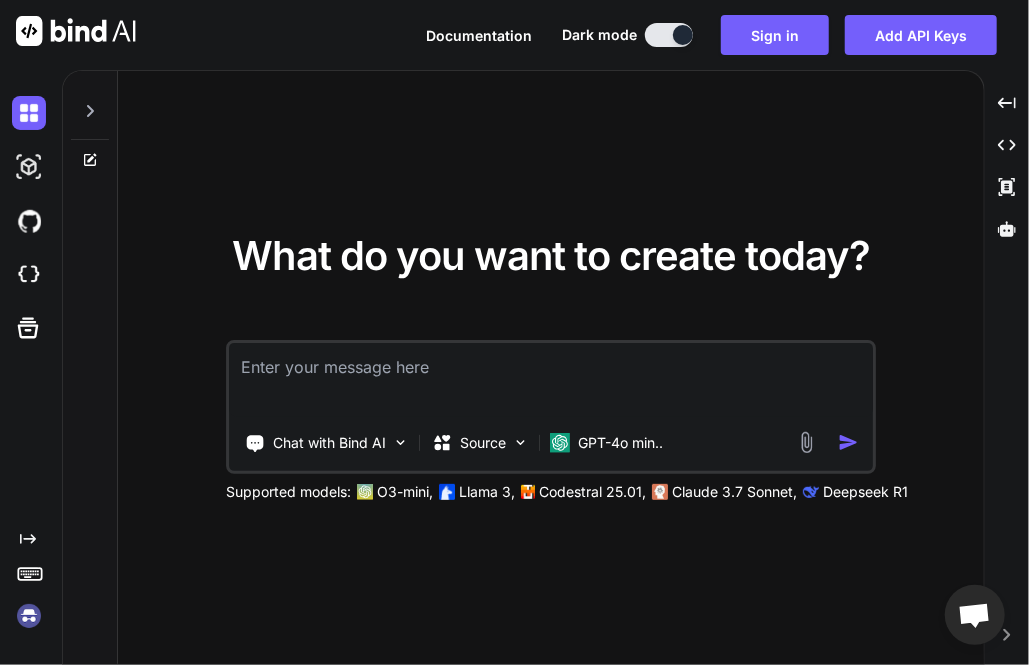click at bounding box center [29, 616] 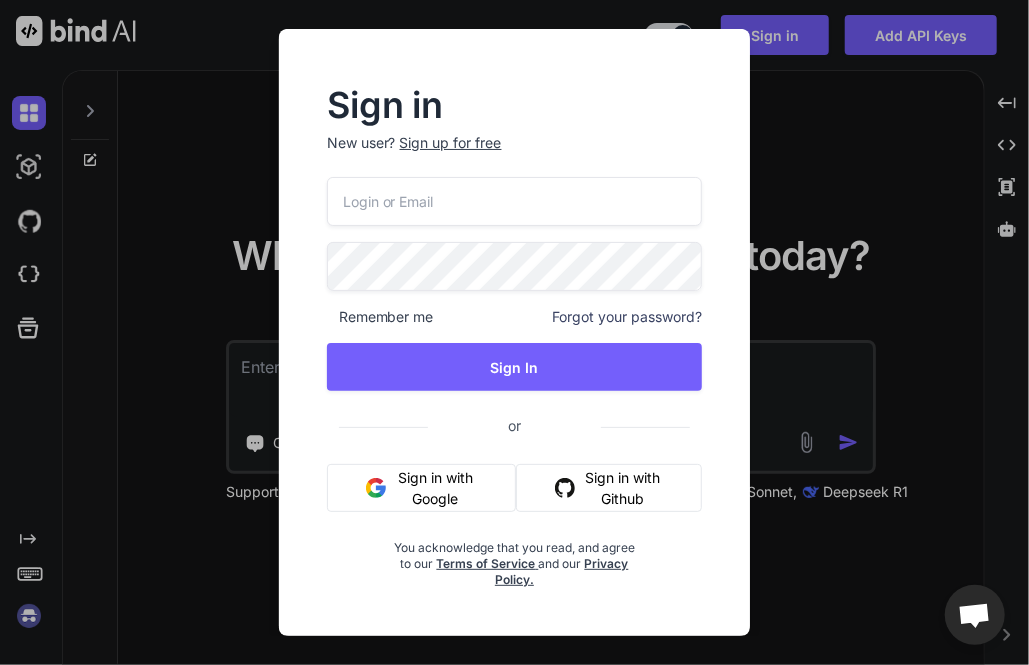 click at bounding box center [515, 201] 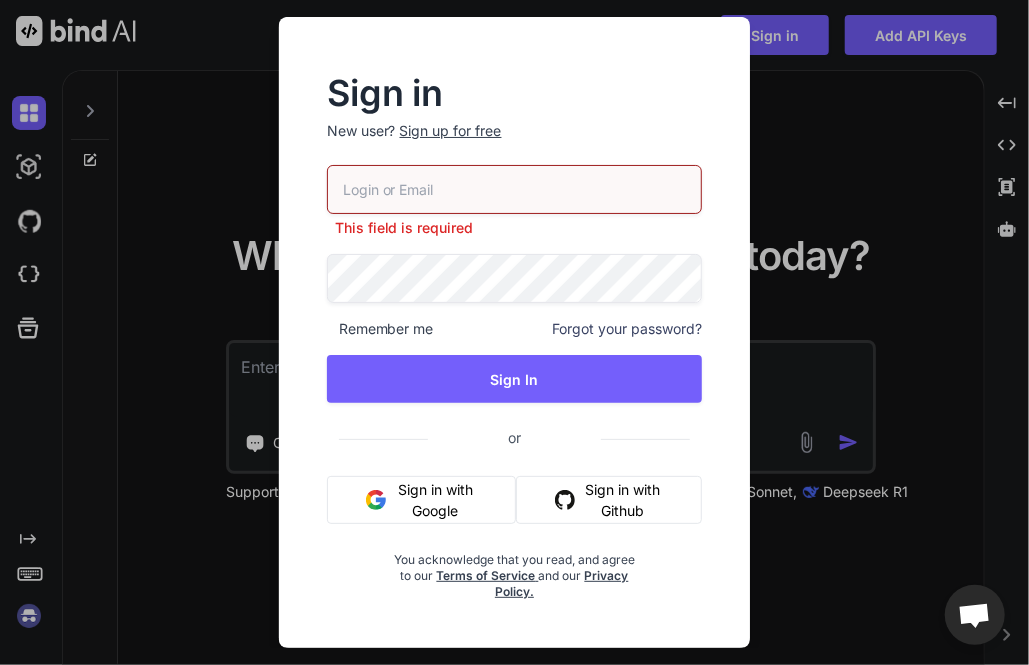 click on "Sign in New user?   Sign up for free This field is required Remember me Forgot your password? Sign In   or Sign in with Google Sign in with Github You acknowledge that you read, and agree to our   Terms of Service     and our   Privacy Policy." at bounding box center (514, 332) 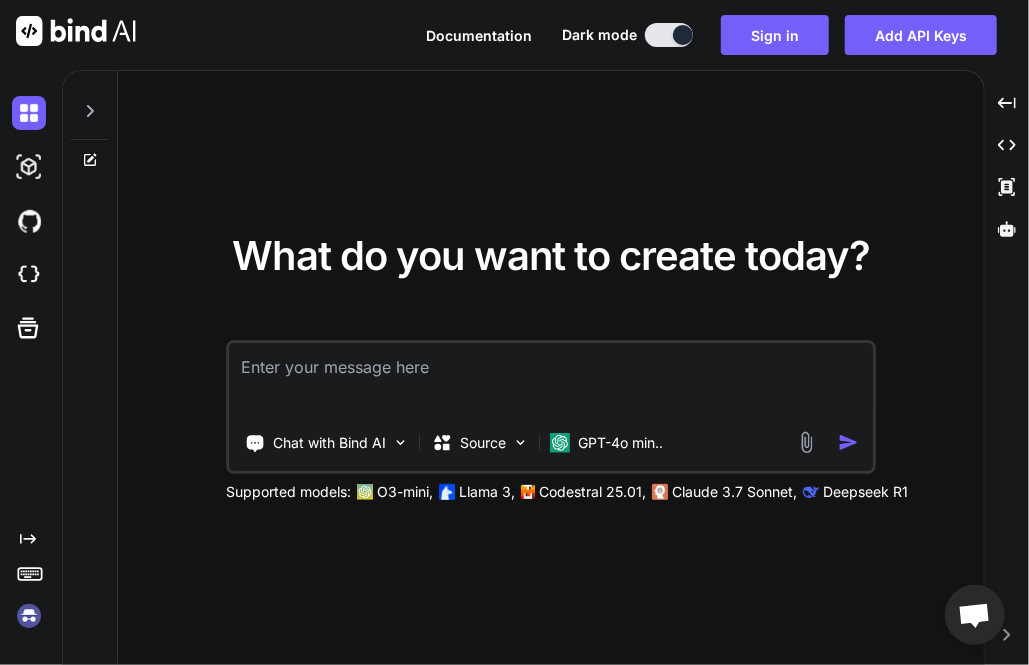 click at bounding box center [29, 616] 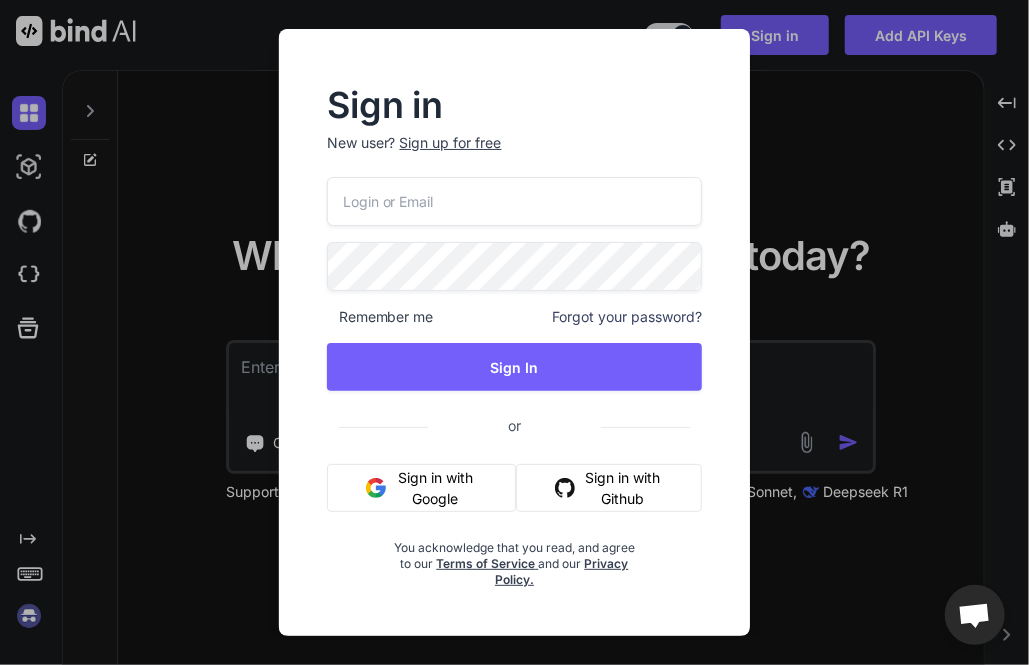 click at bounding box center (515, 201) 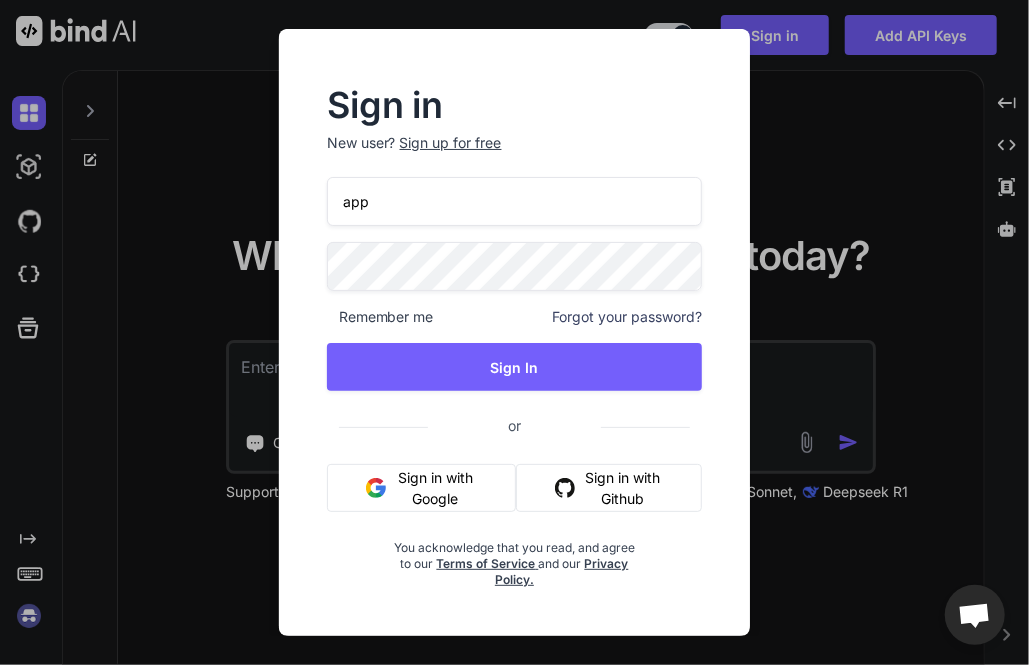 type on "app7@yopmail.com" 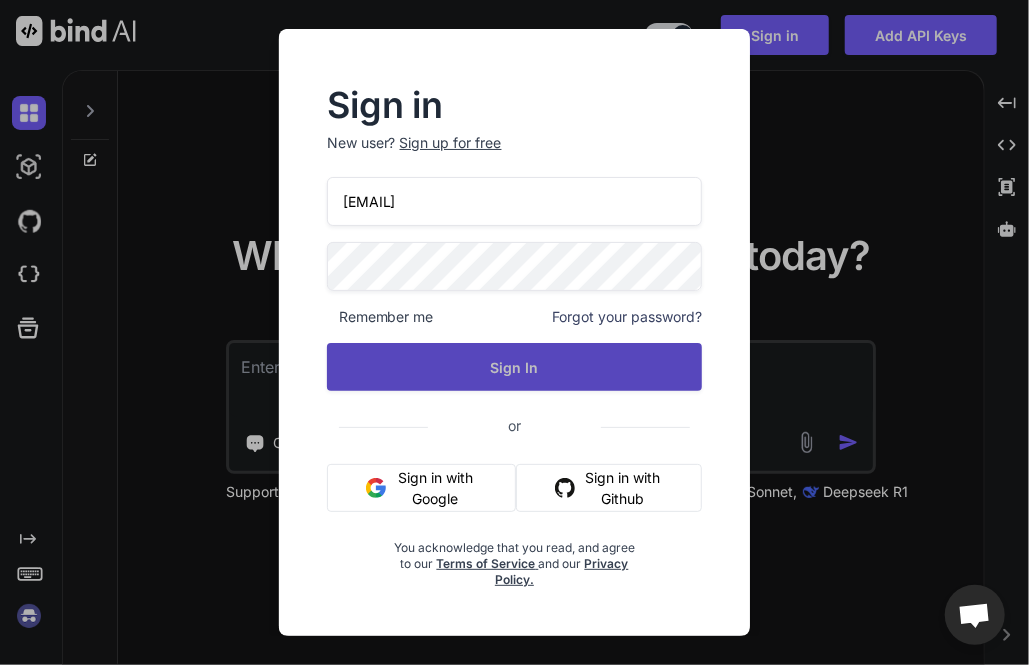 click on "Sign In" at bounding box center (515, 367) 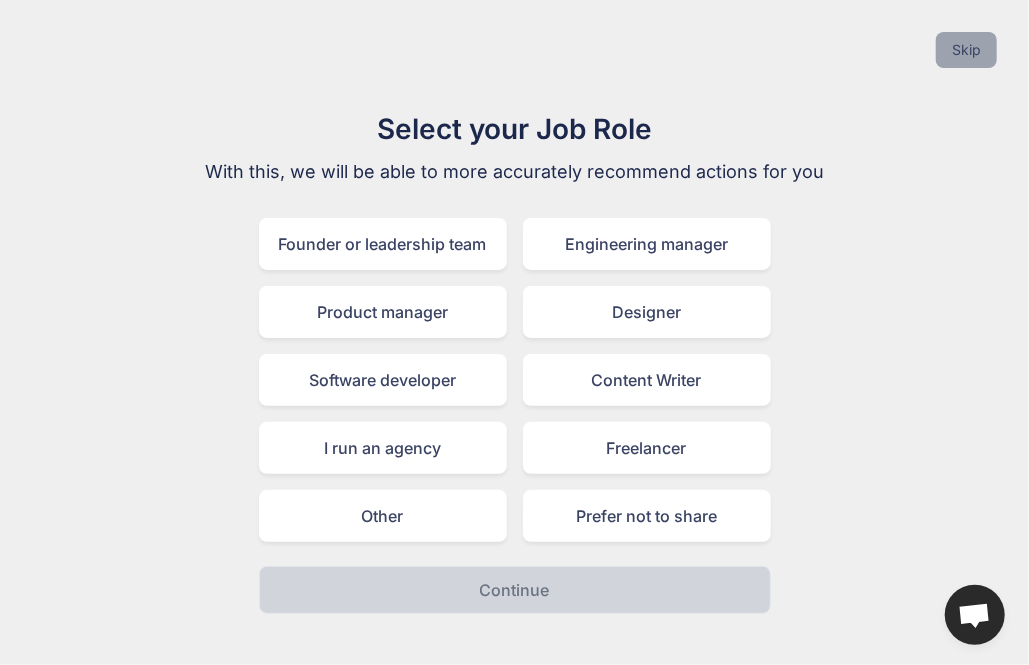 click on "Skip" at bounding box center (966, 50) 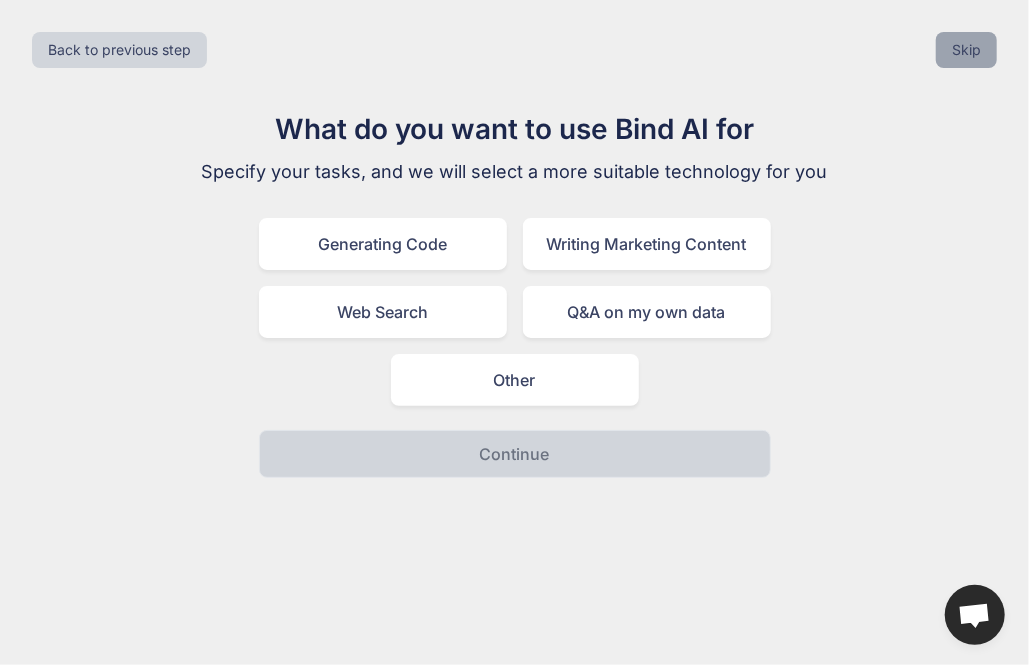 click on "Skip" at bounding box center [966, 50] 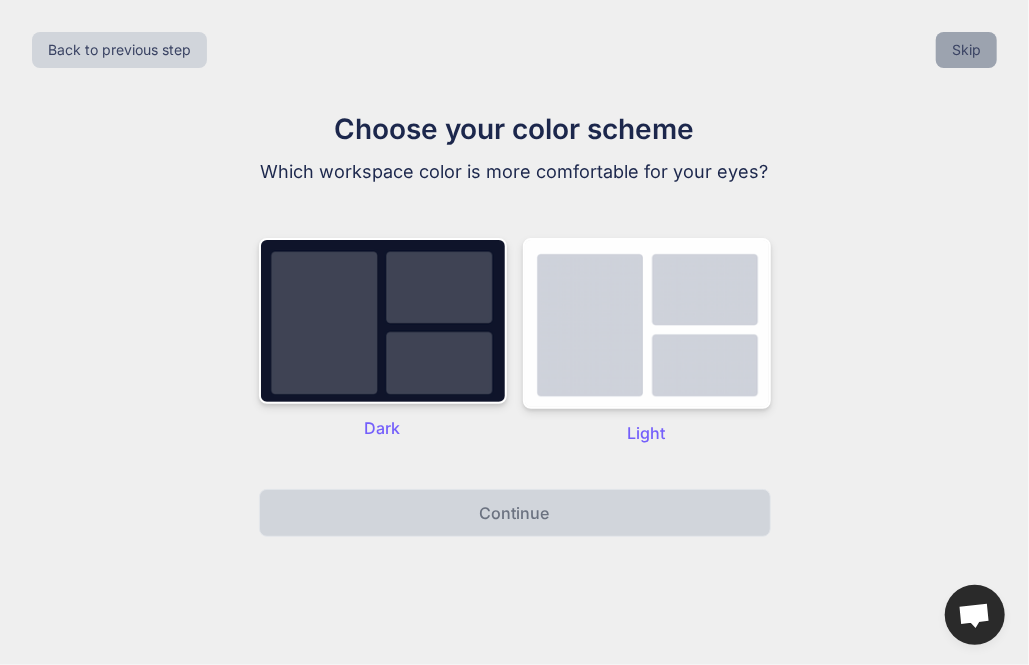 click on "Skip" at bounding box center (966, 50) 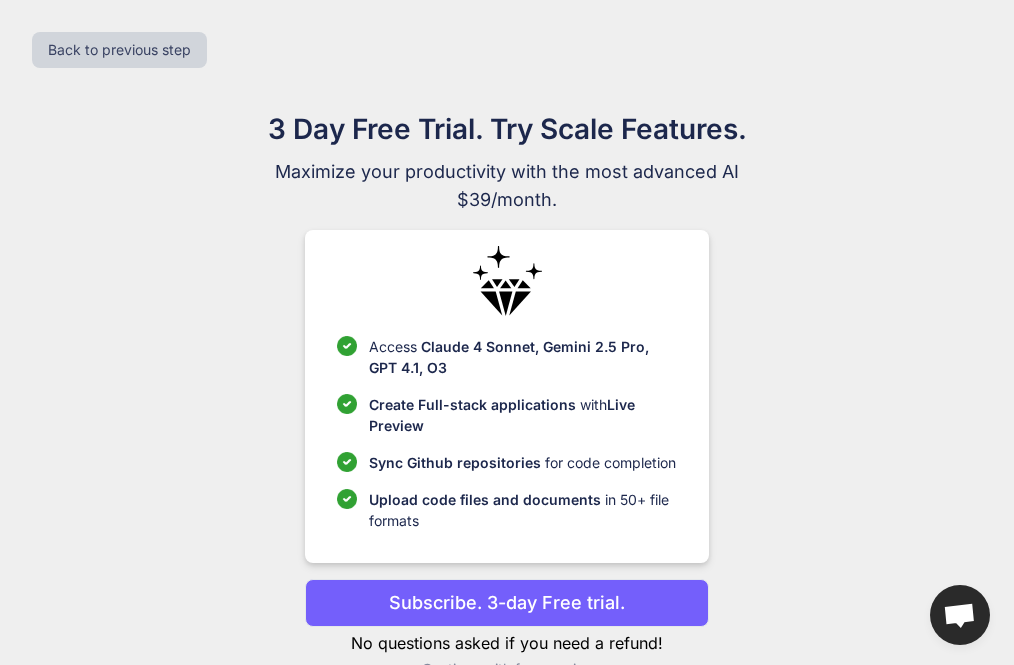 scroll, scrollTop: 45, scrollLeft: 0, axis: vertical 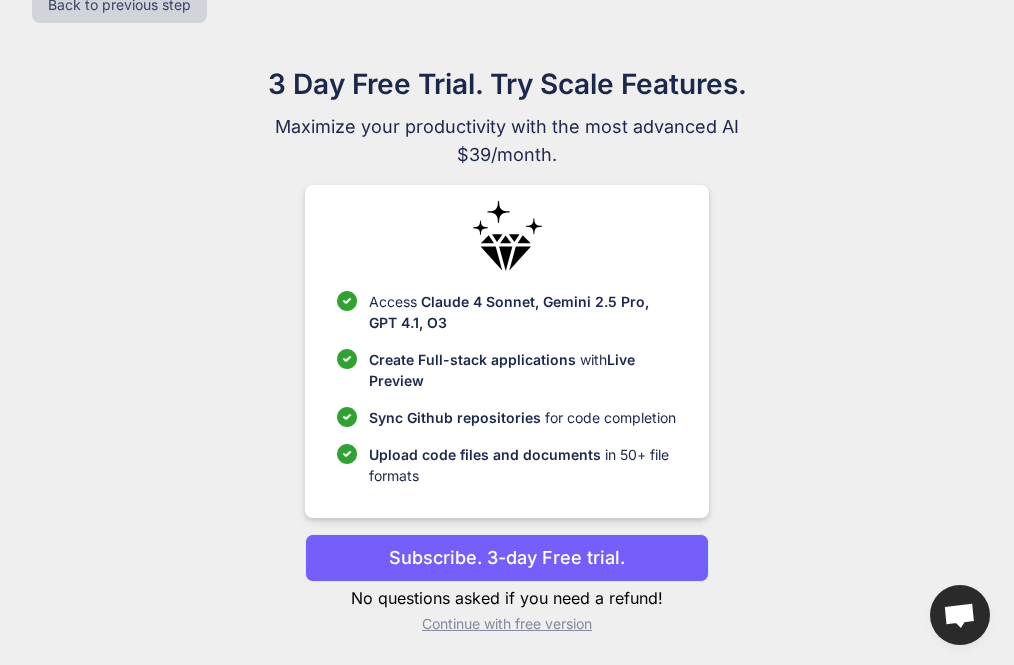 click on "Continue with free version" at bounding box center (506, 624) 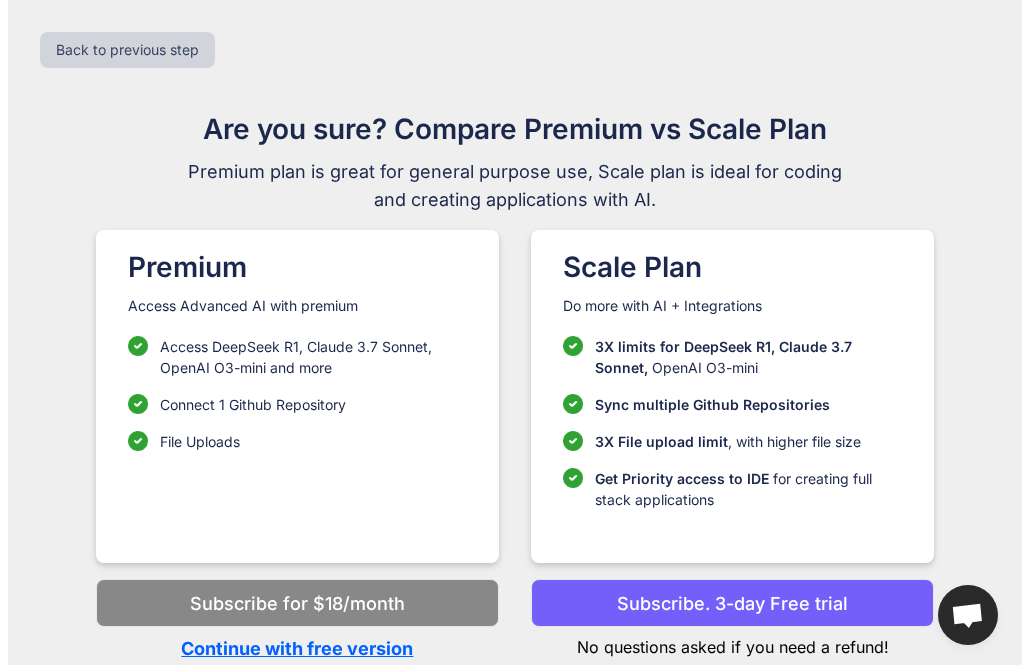 scroll, scrollTop: 0, scrollLeft: 0, axis: both 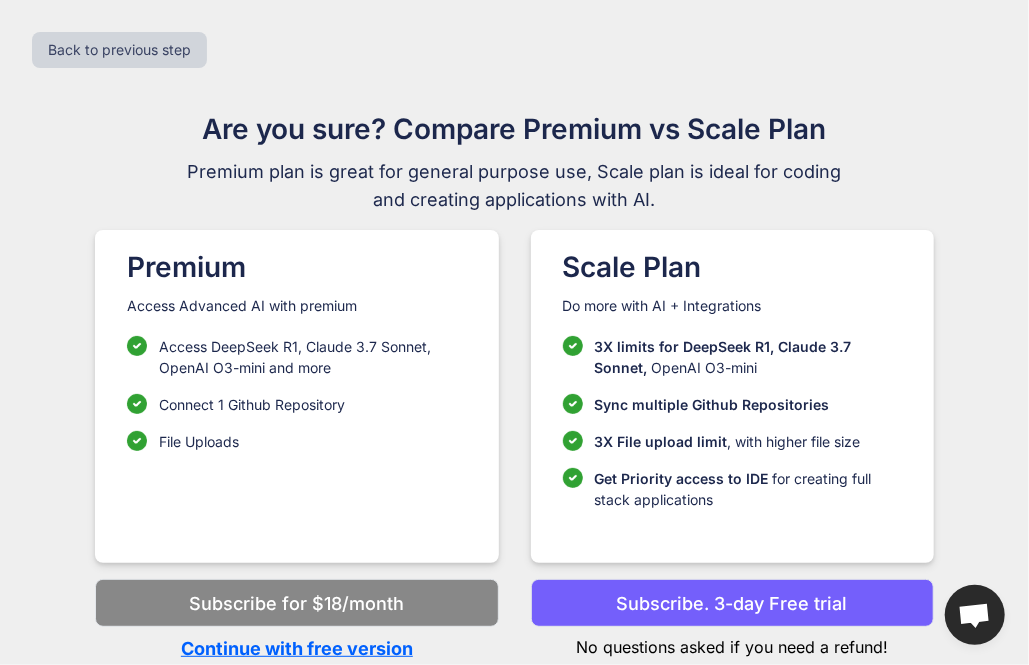 click on "Continue with free version" at bounding box center [296, 648] 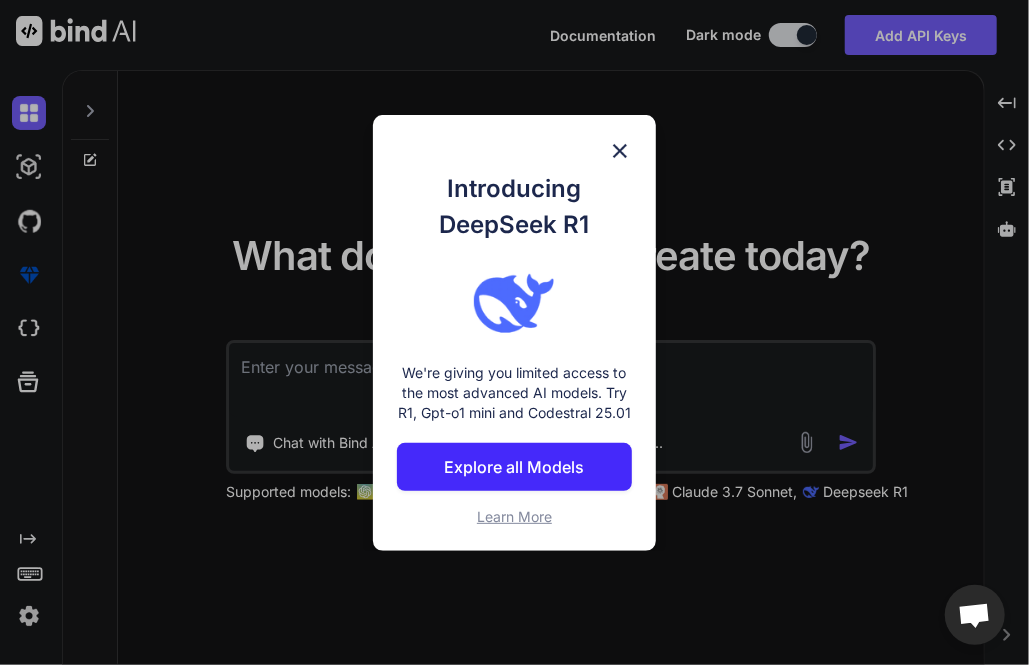 click on "Introducing DeepSeek R1 We're giving you limited access to the most advanced AI models. Try R1, Gpt-o1 mini and Codestral 25.01   Explore all Models Learn More" at bounding box center (514, 332) 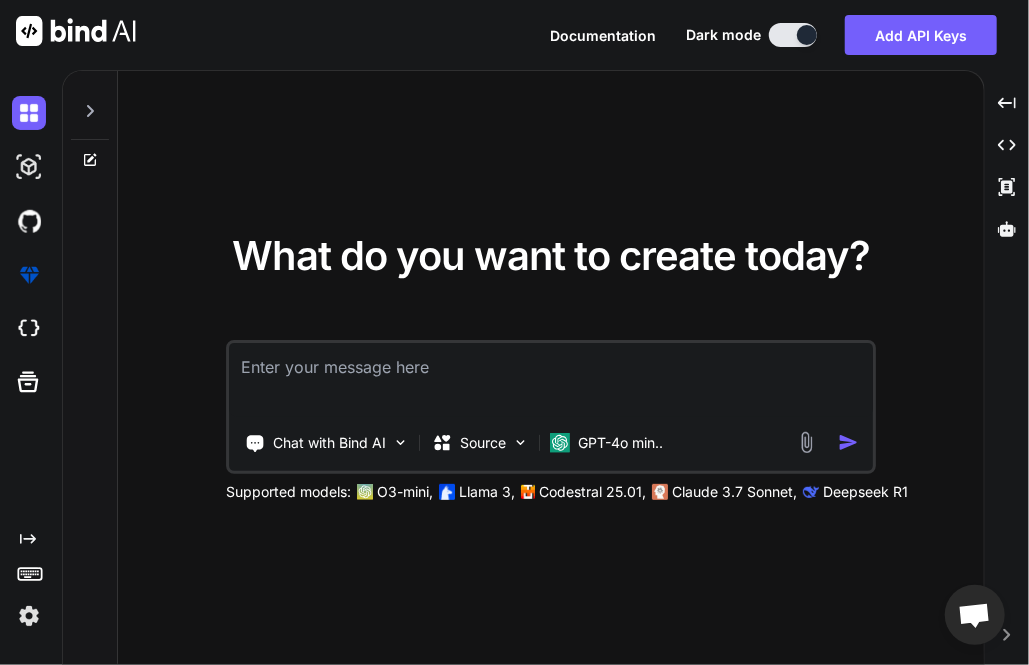 click at bounding box center (29, 616) 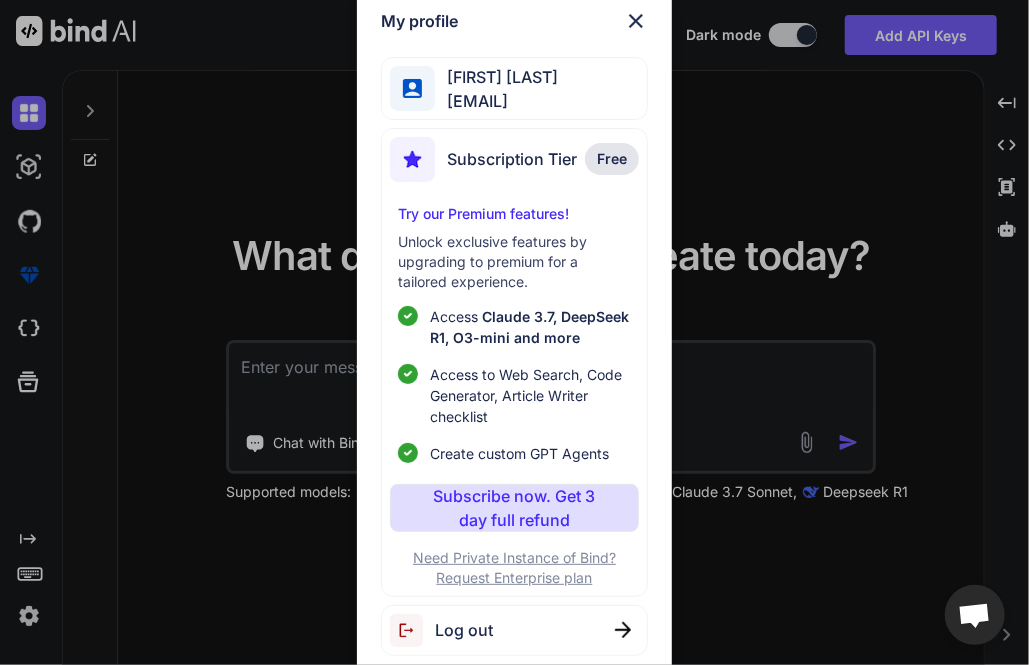 click on "Log out" at bounding box center [514, 630] 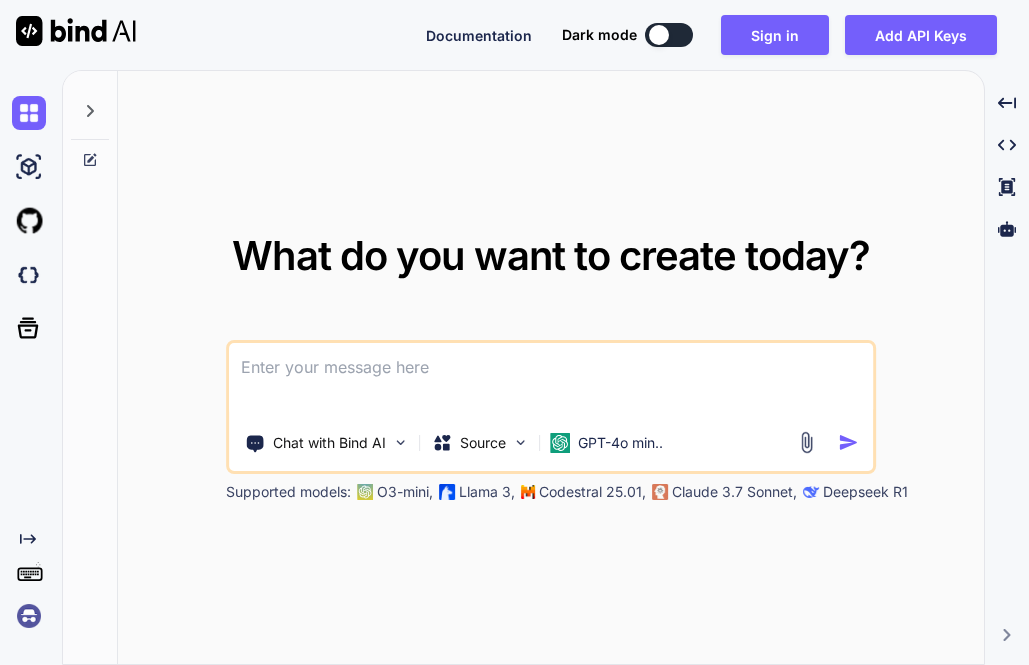 scroll, scrollTop: 0, scrollLeft: 0, axis: both 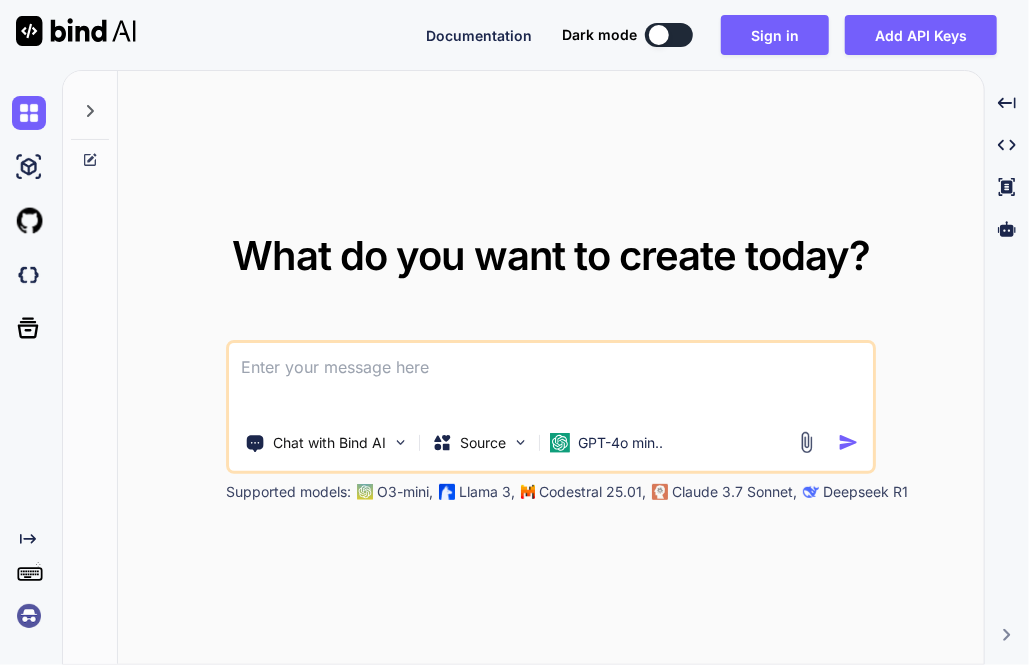 click at bounding box center (29, 616) 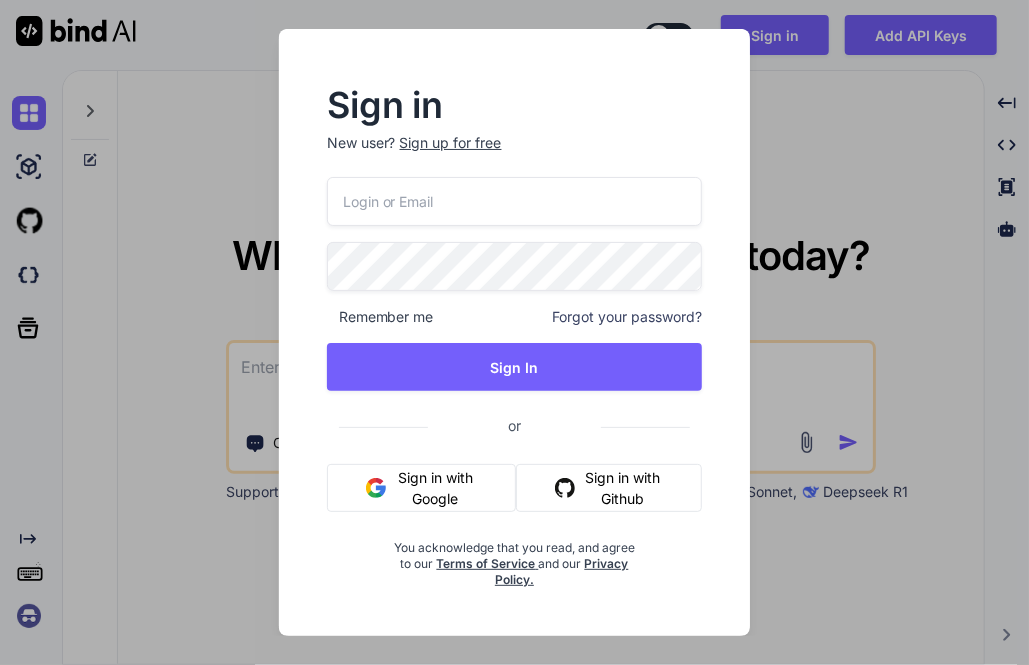 click at bounding box center (515, 201) 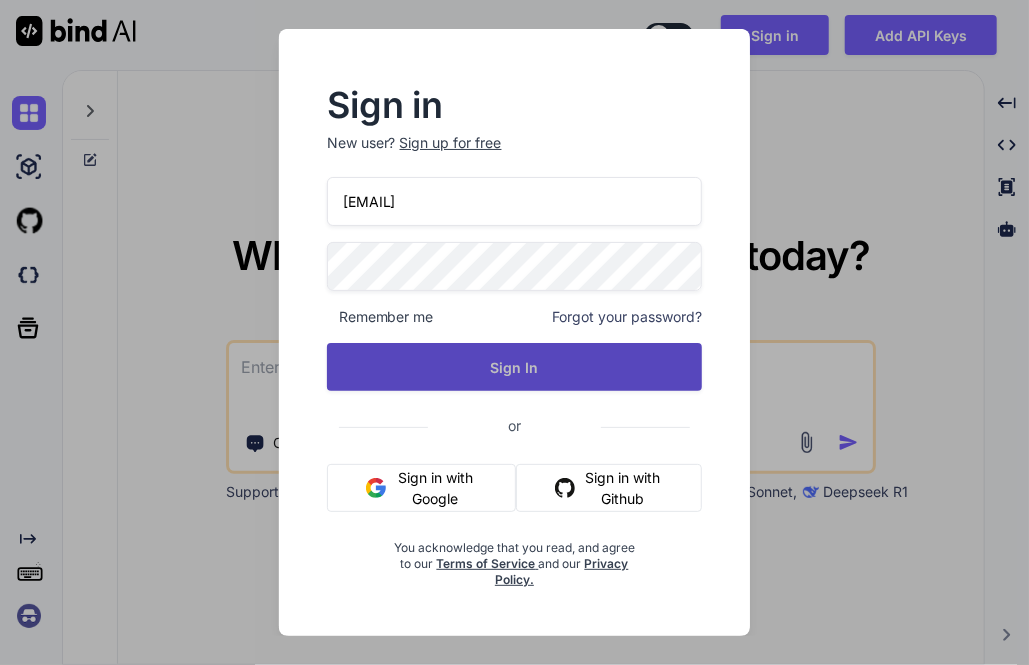click on "Sign In" at bounding box center [515, 367] 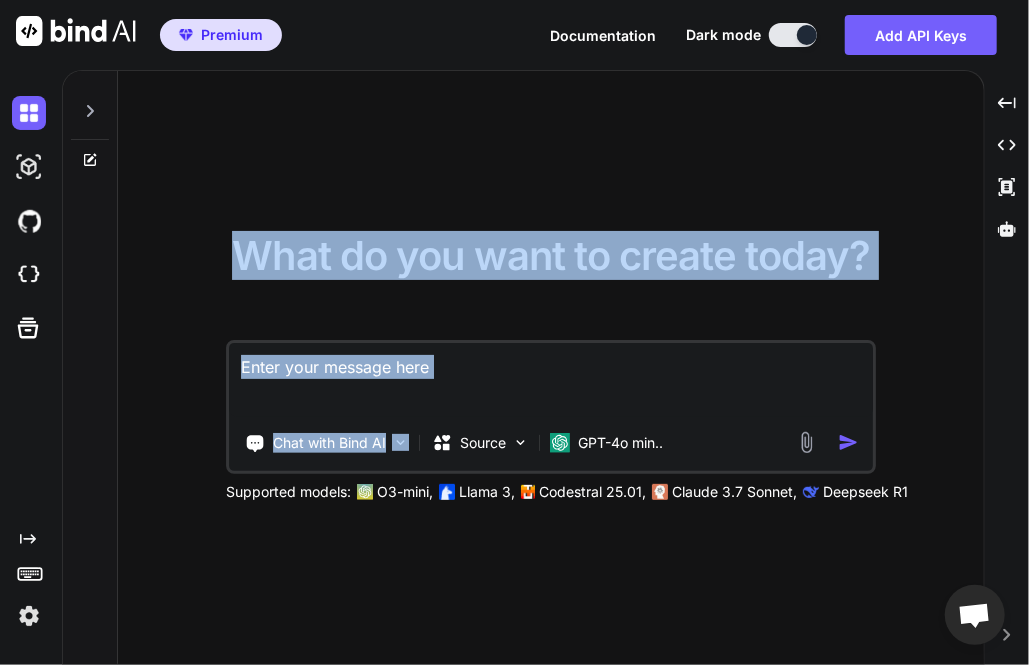 drag, startPoint x: 526, startPoint y: 430, endPoint x: 328, endPoint y: 217, distance: 290.81436 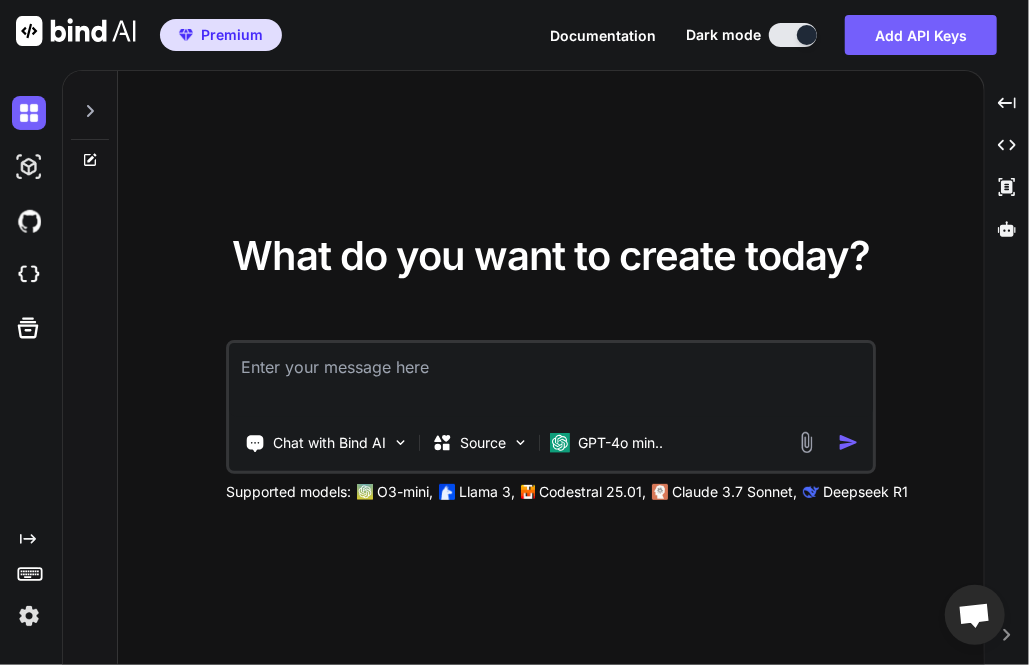 click on "What do you want to create today? Chat with Bind AI Source   GPT-4o min.. Supported models: O3-mini,   Llama 3, Codestral 25.01, Claude 3.7 Sonnet, Deepseek R1" at bounding box center (551, 368) 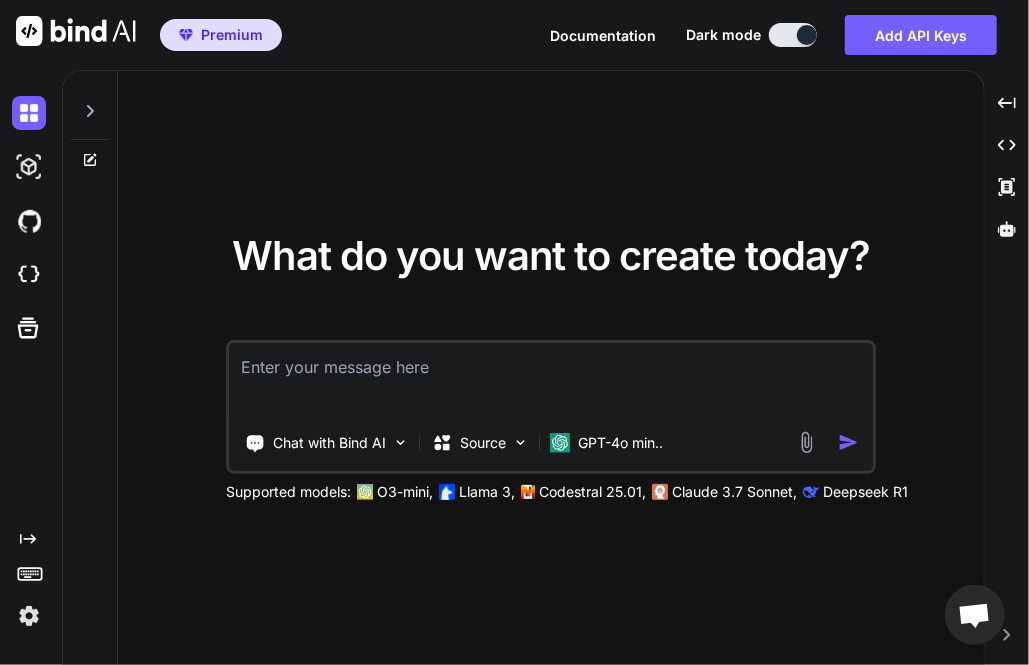 click at bounding box center [29, 616] 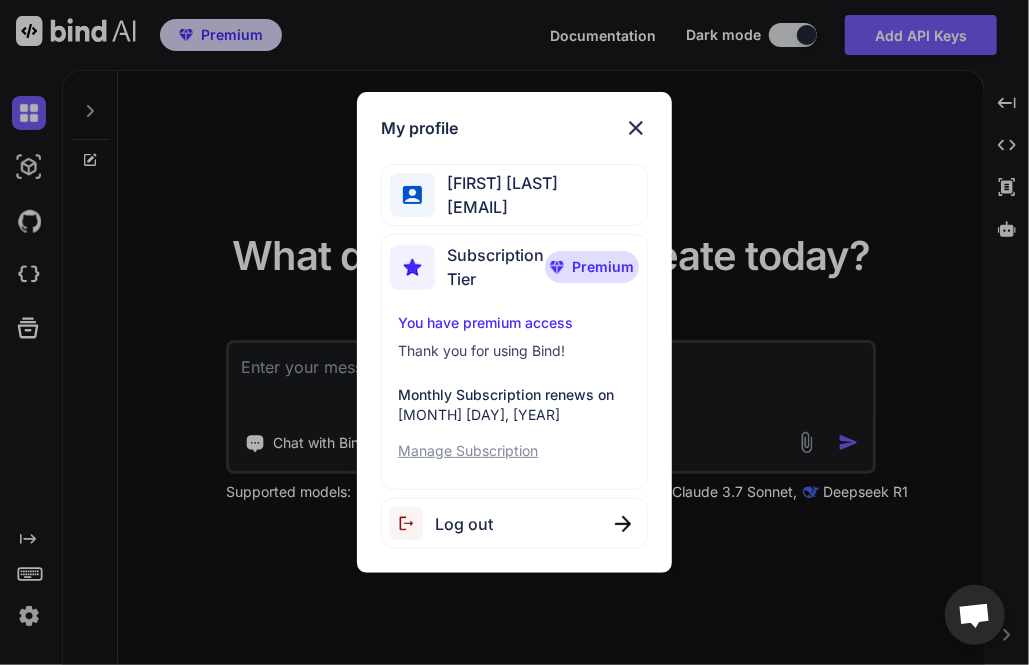 click on "Log out" at bounding box center (514, 523) 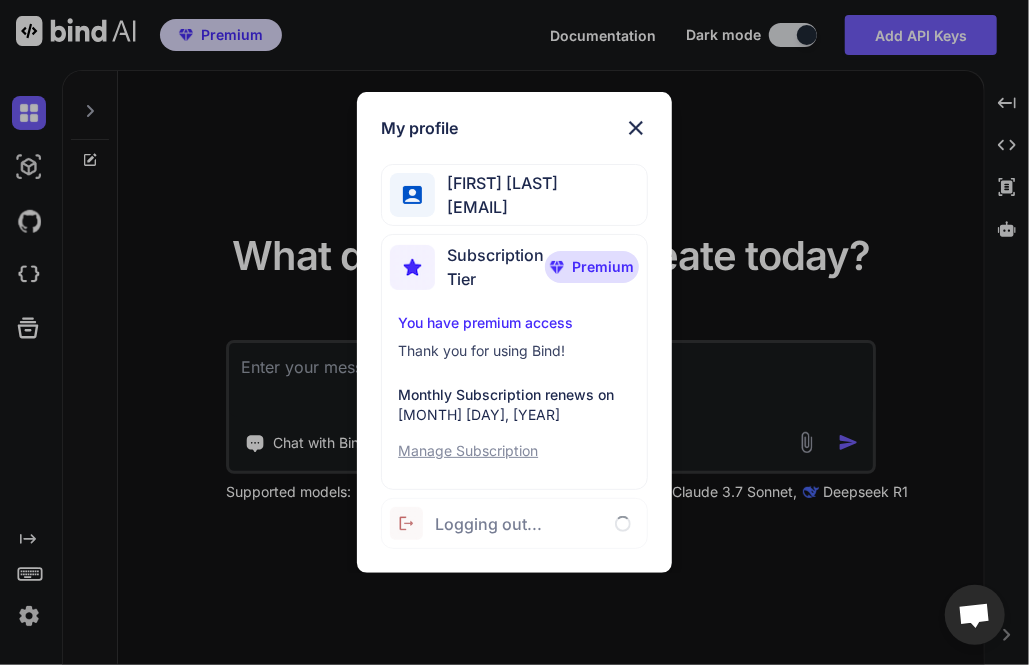 type on "x" 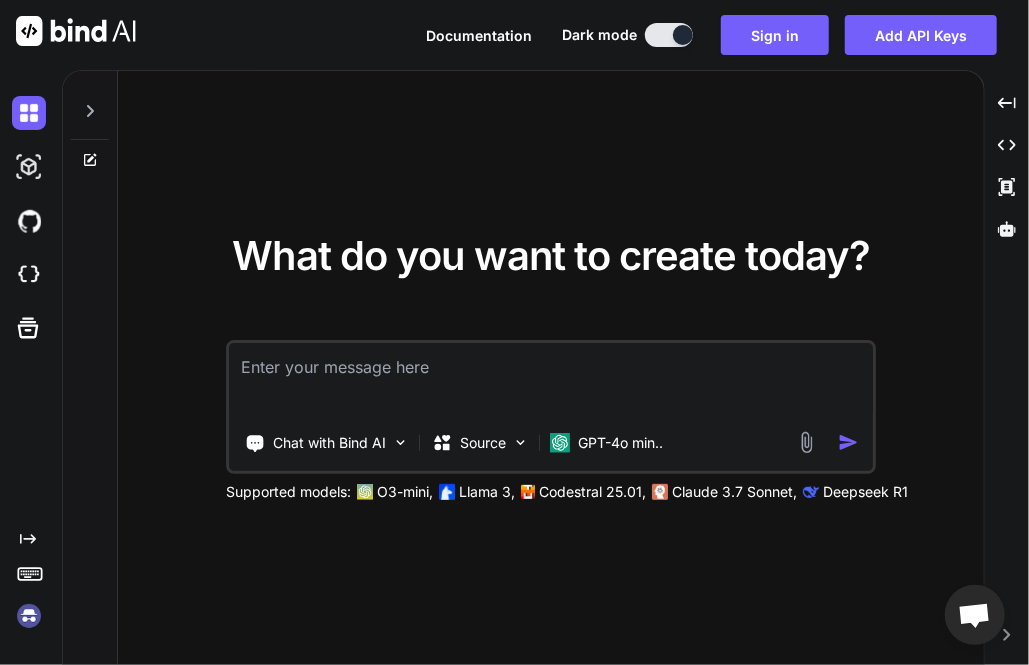 click at bounding box center (29, 616) 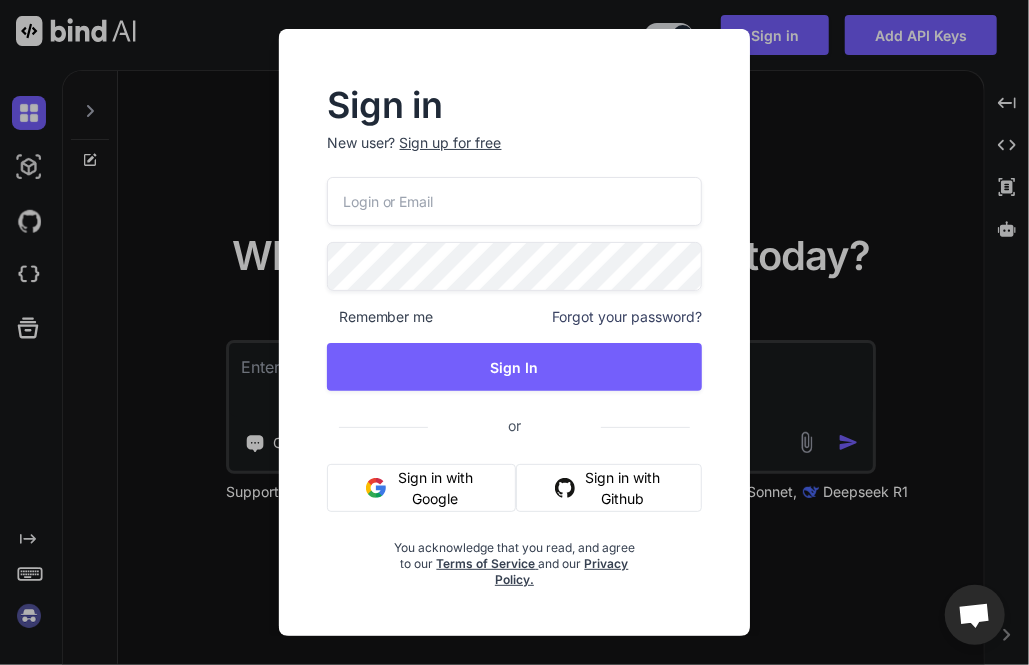 click at bounding box center (515, 201) 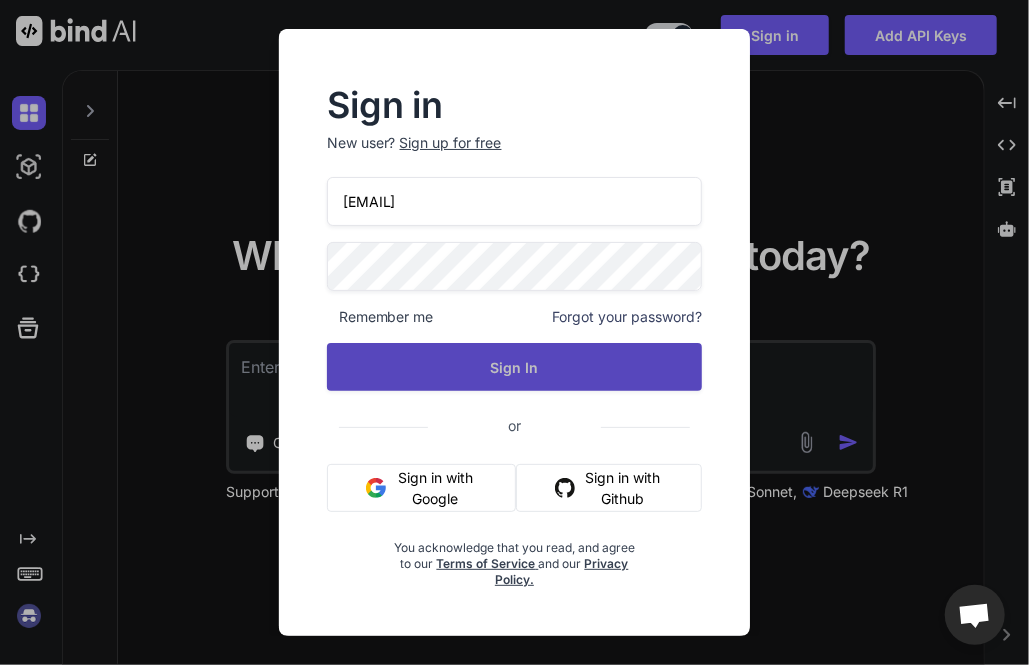 click on "Sign In" at bounding box center [515, 367] 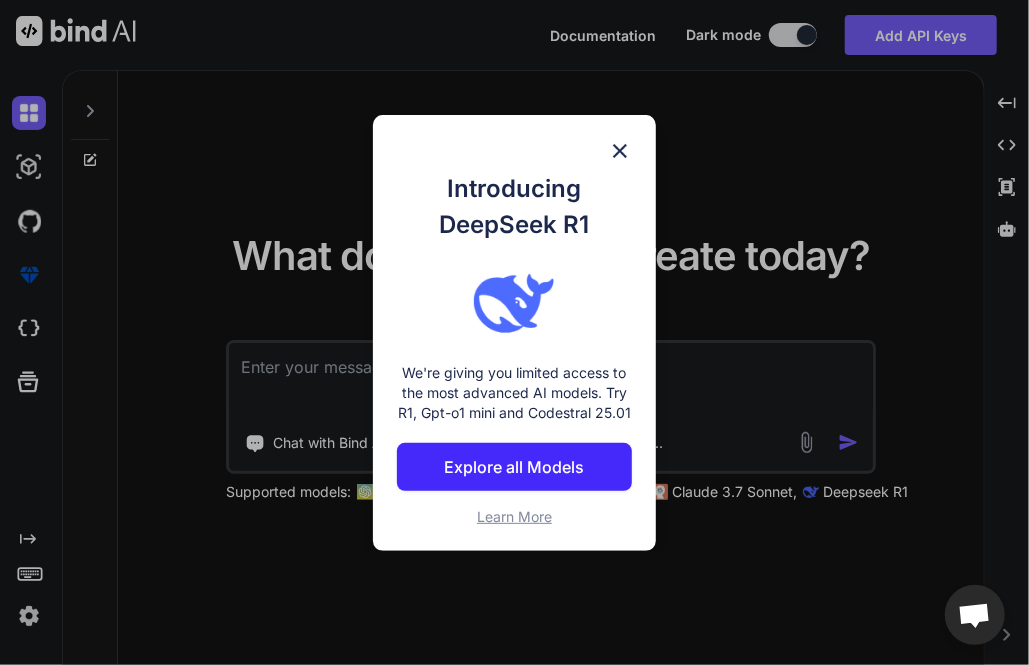 click on "Introducing DeepSeek R1 We're giving you limited access to the most advanced AI models. Try R1, Gpt-o1 mini and Codestral 25.01   Explore all Models Learn More" at bounding box center (514, 332) 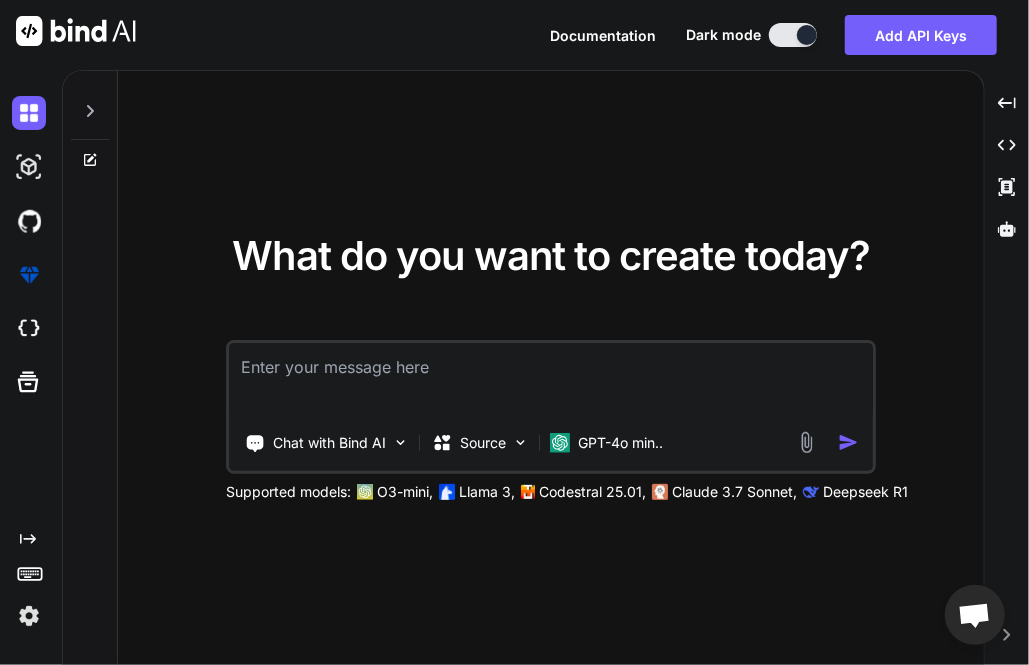 click at bounding box center (29, 616) 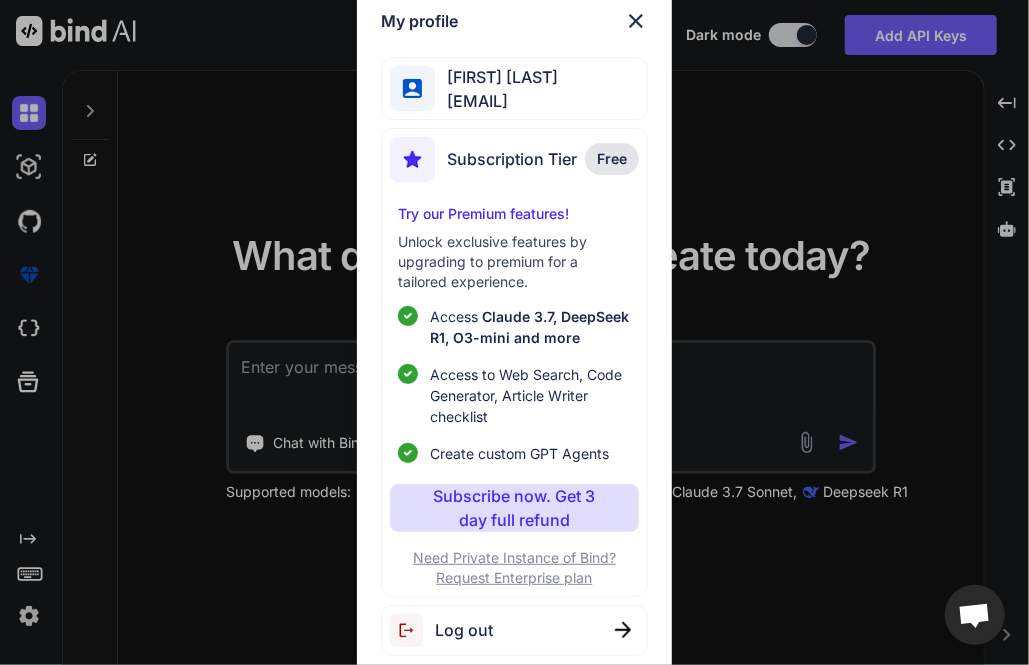 click on "Log out" at bounding box center [514, 630] 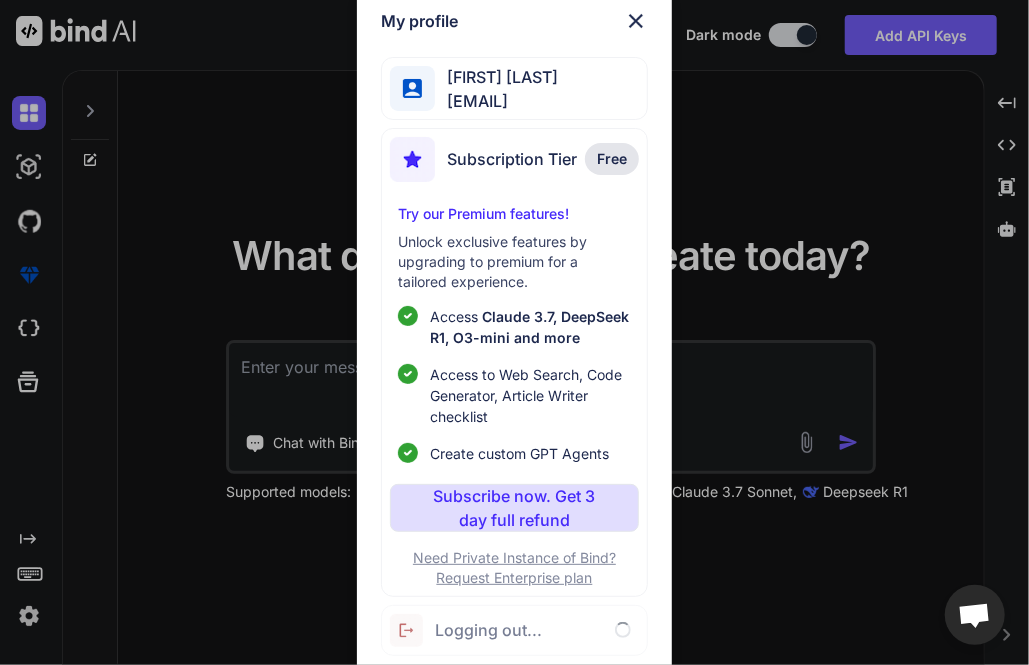 type on "x" 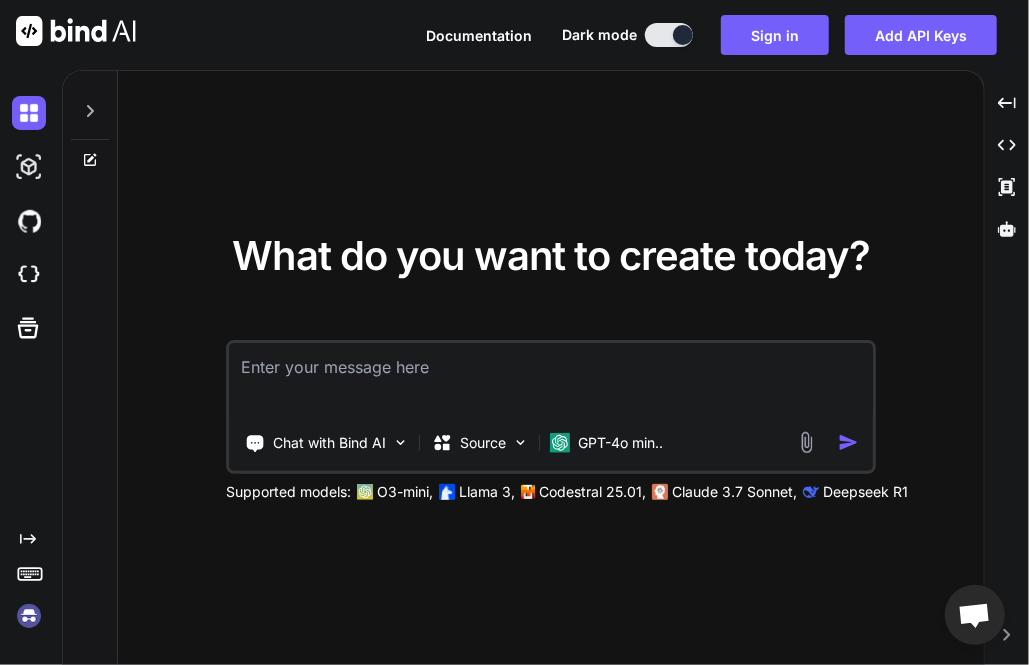 click at bounding box center (29, 616) 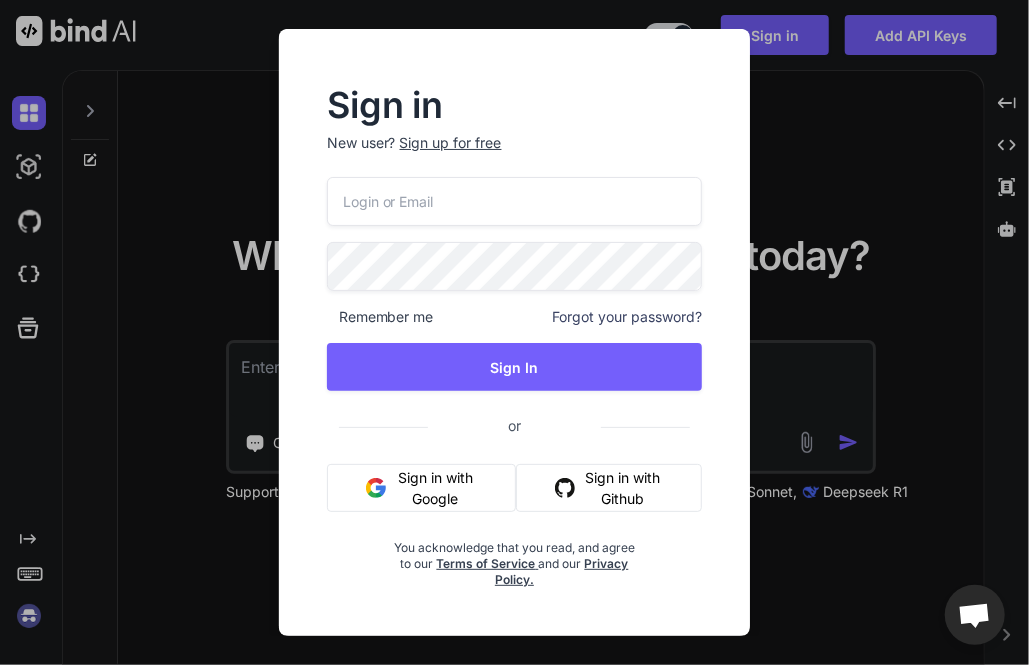 click at bounding box center (515, 201) 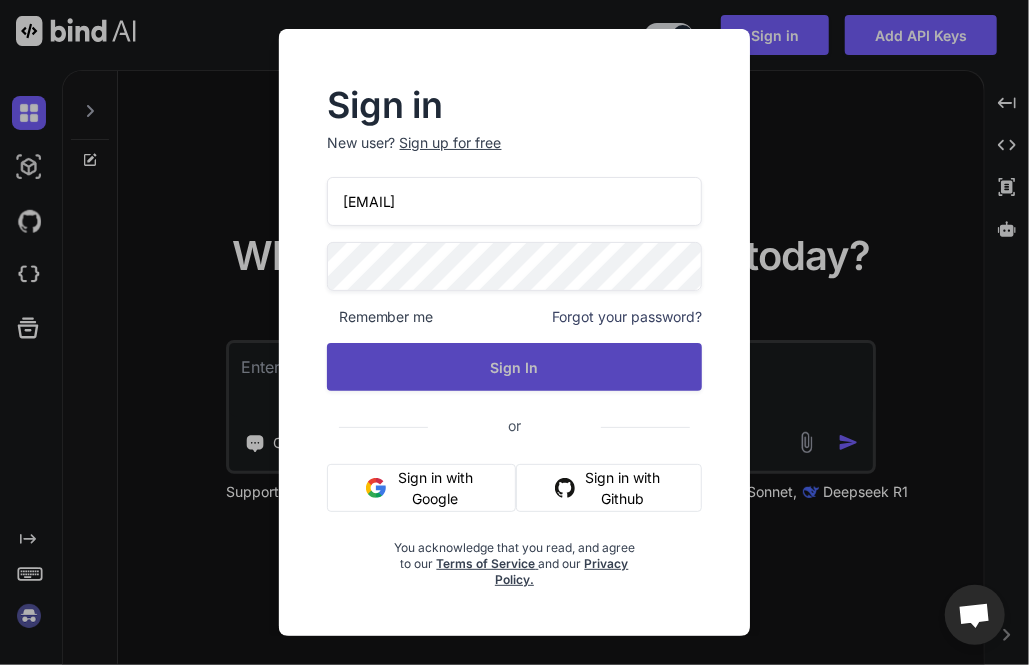 click on "Sign In" at bounding box center (515, 367) 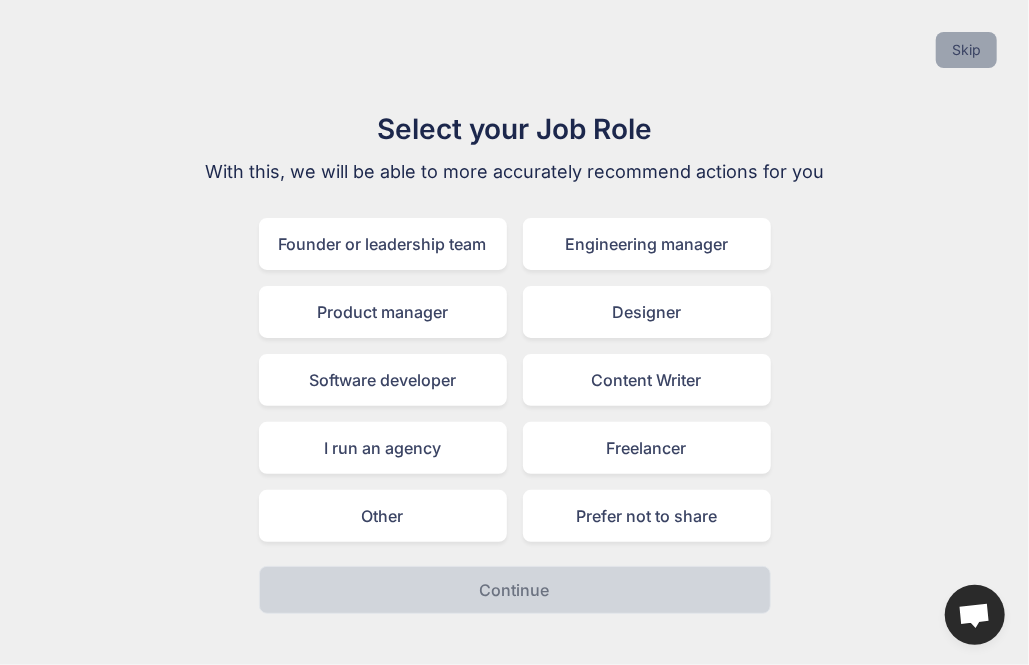 click on "Skip" at bounding box center (966, 50) 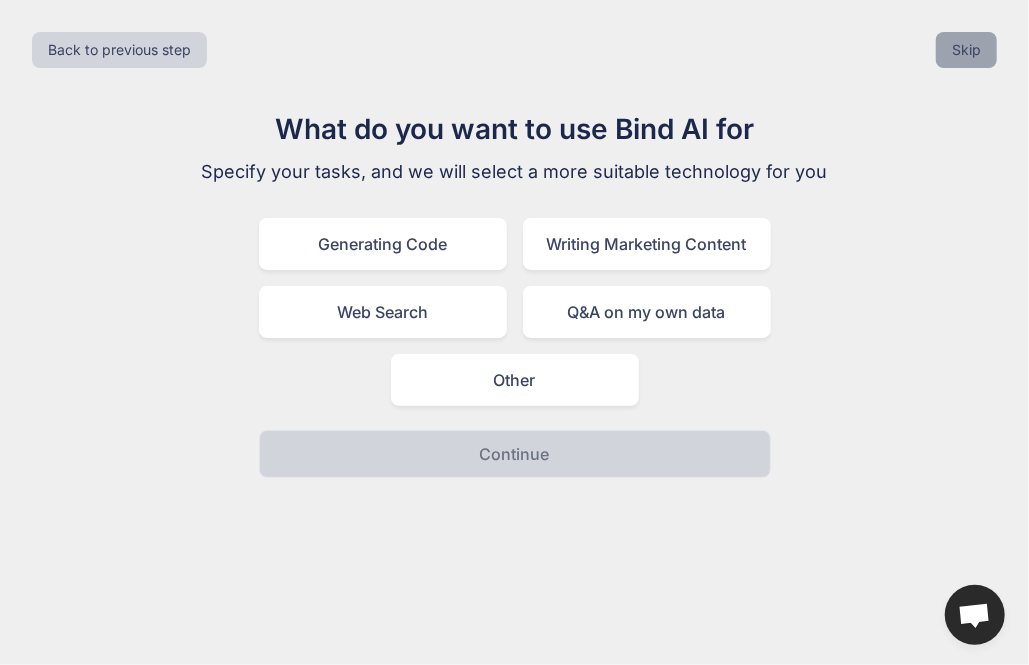 click on "Skip" at bounding box center (966, 50) 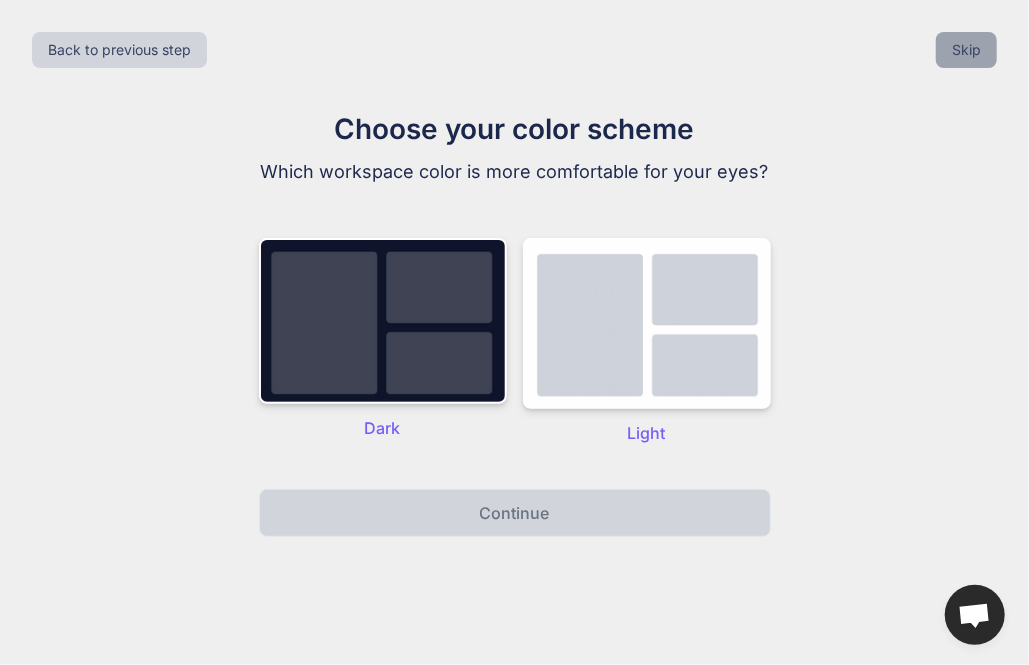 click on "Skip" at bounding box center [966, 50] 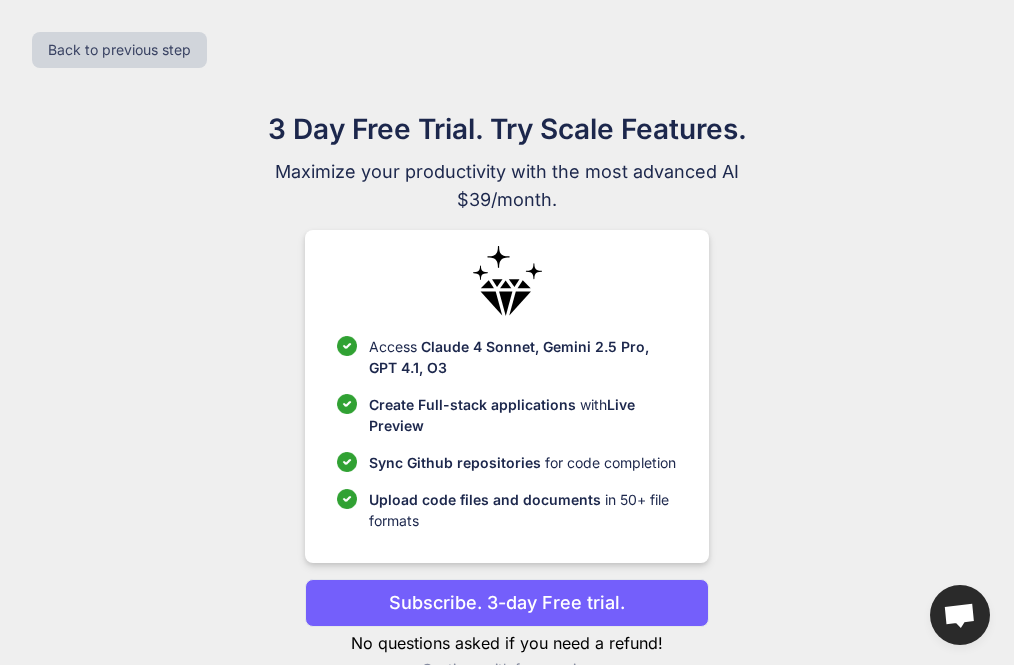 scroll, scrollTop: 45, scrollLeft: 0, axis: vertical 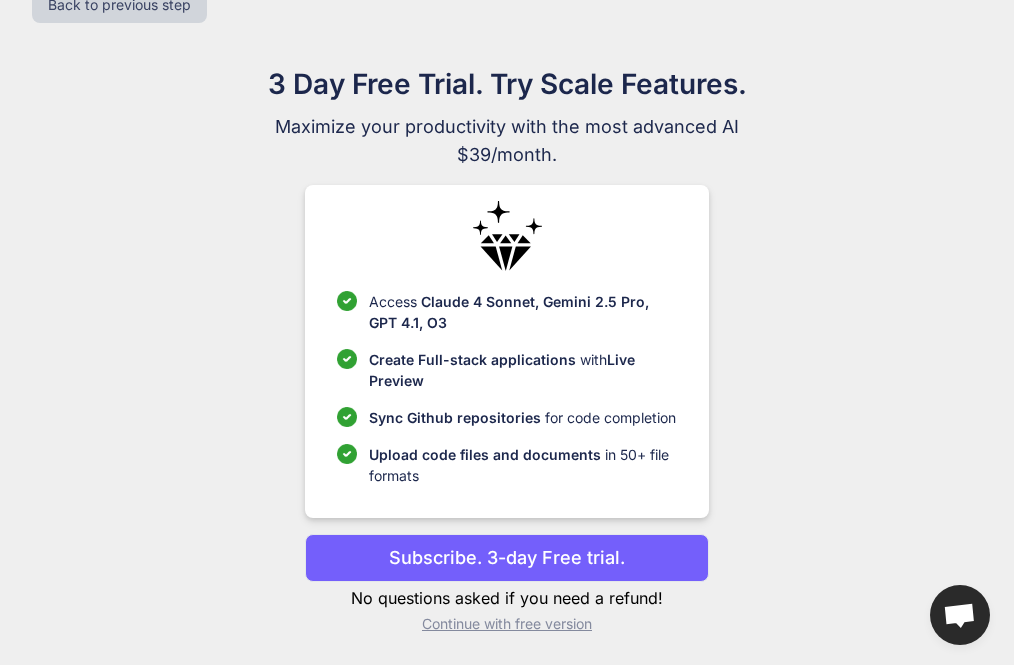 click on "Continue with free version" at bounding box center [506, 624] 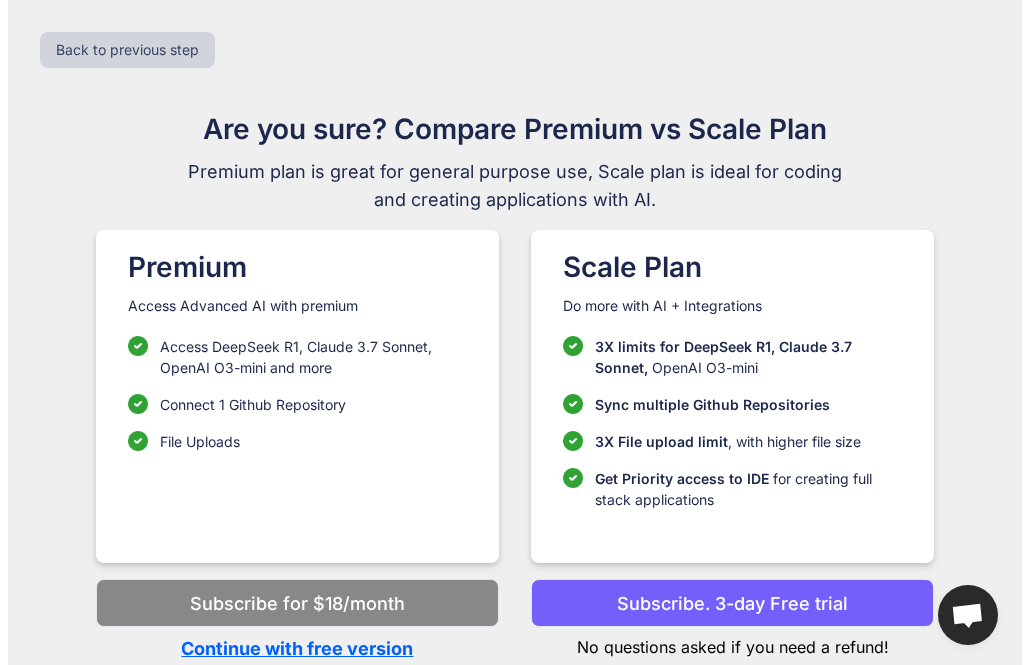 scroll, scrollTop: 0, scrollLeft: 0, axis: both 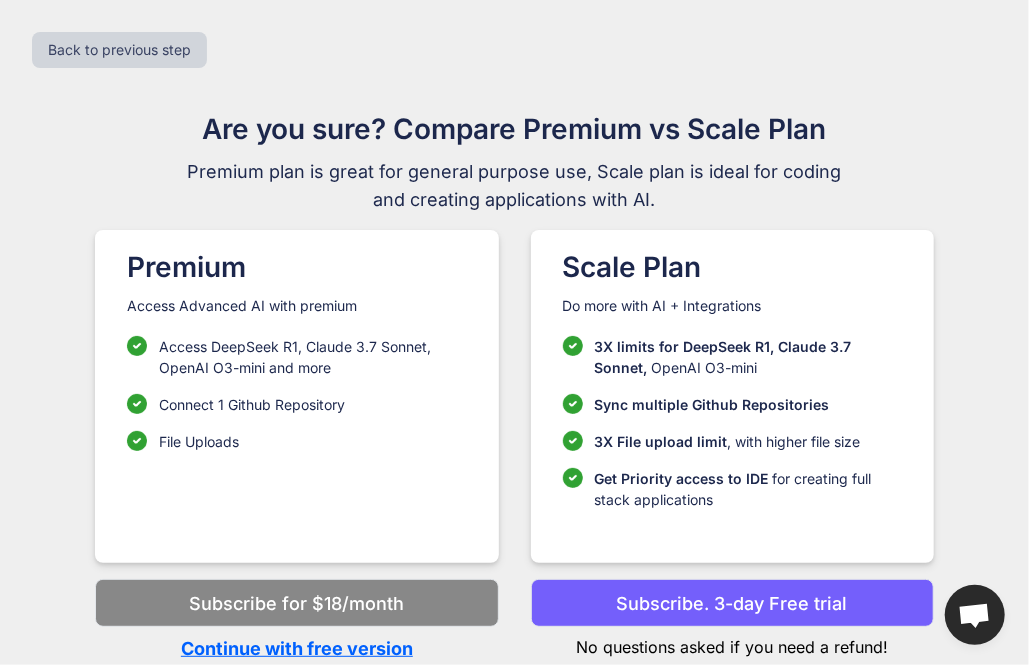 click on "Continue with free version" at bounding box center [296, 648] 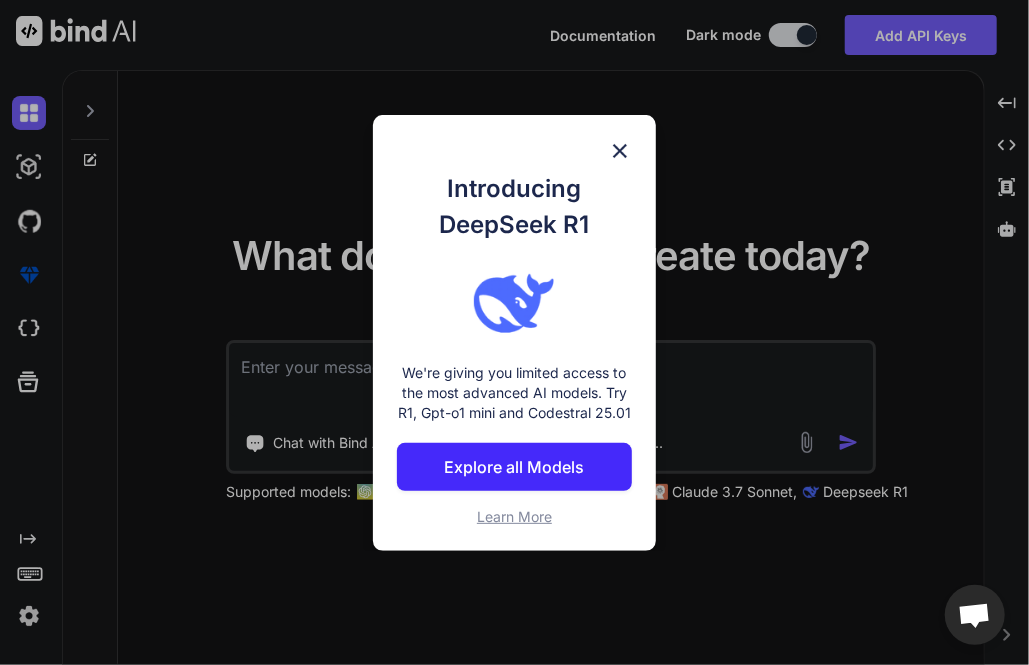 click on "Introducing DeepSeek R1 We're giving you limited access to the most advanced AI models. Try R1, Gpt-o1 mini and Codestral 25.01   Explore all Models Learn More" at bounding box center (514, 332) 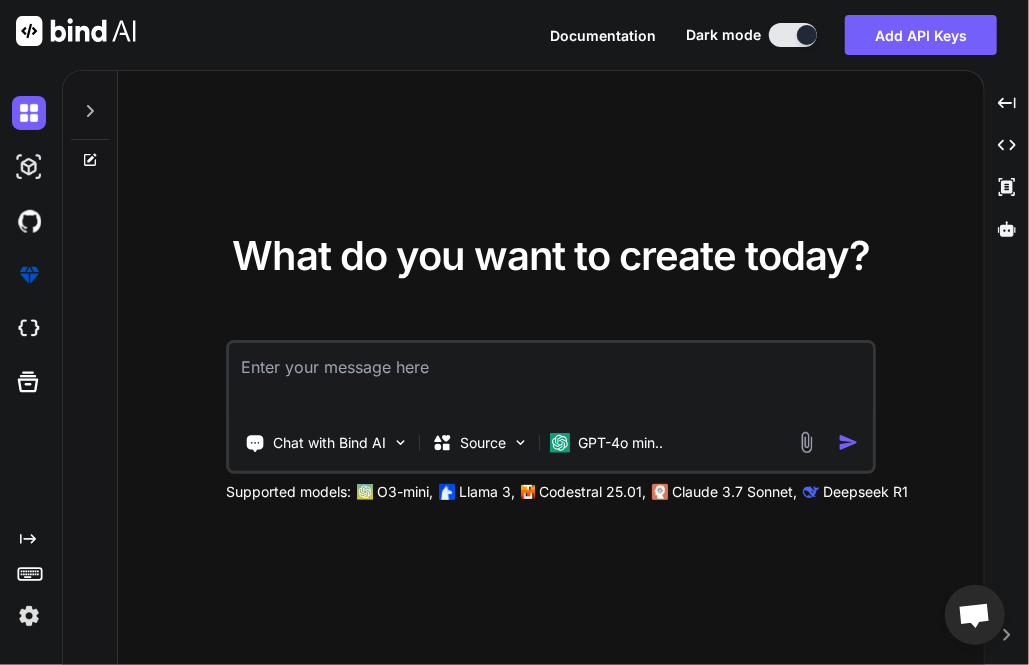 click at bounding box center (29, 616) 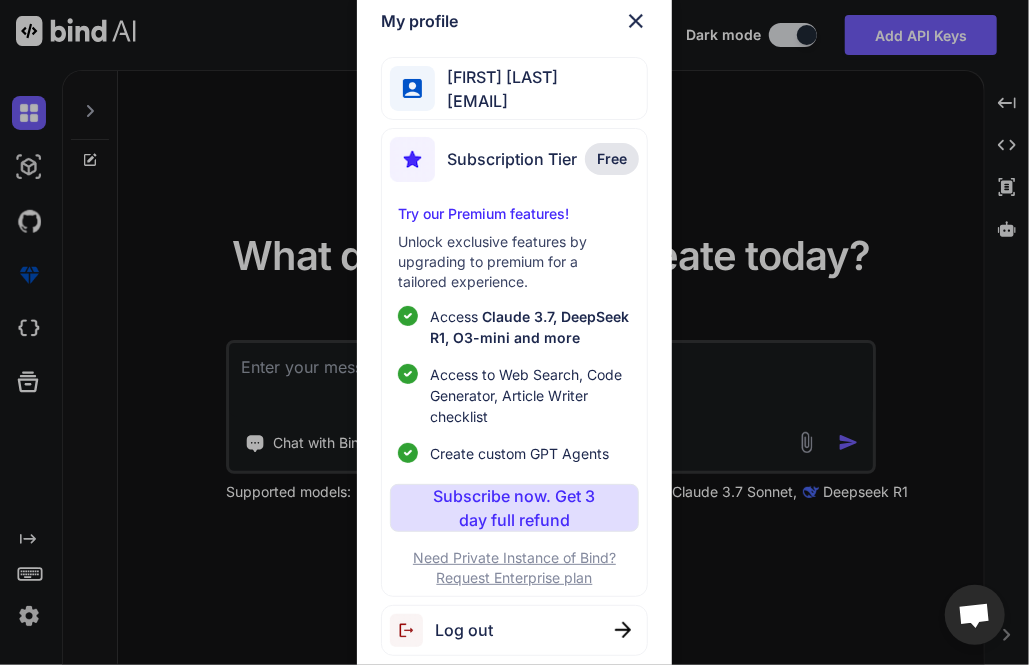 click on "Log out" at bounding box center (514, 630) 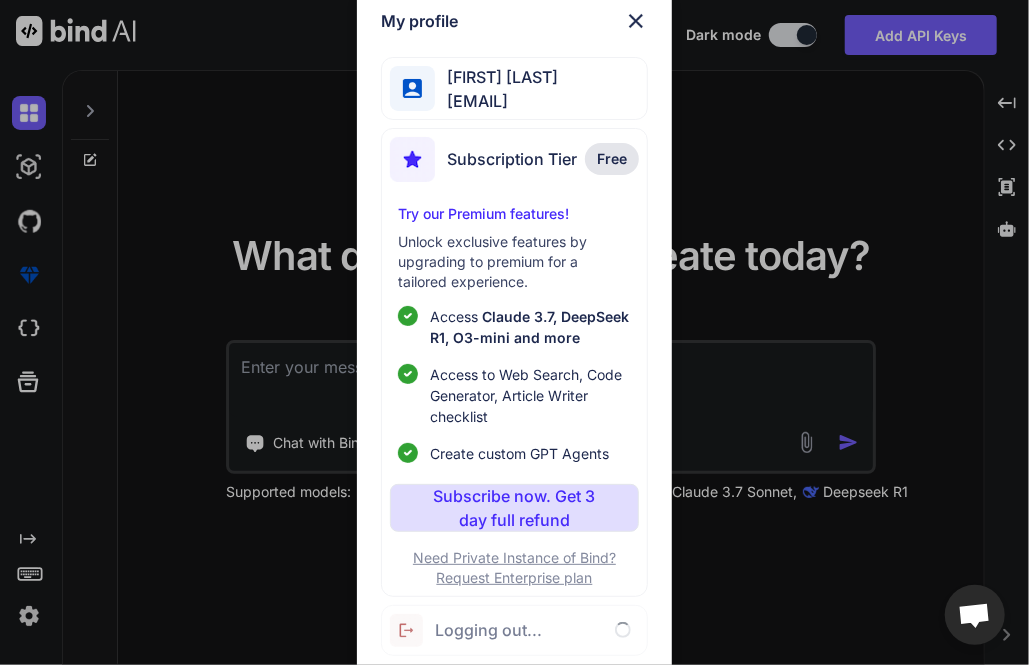 type on "x" 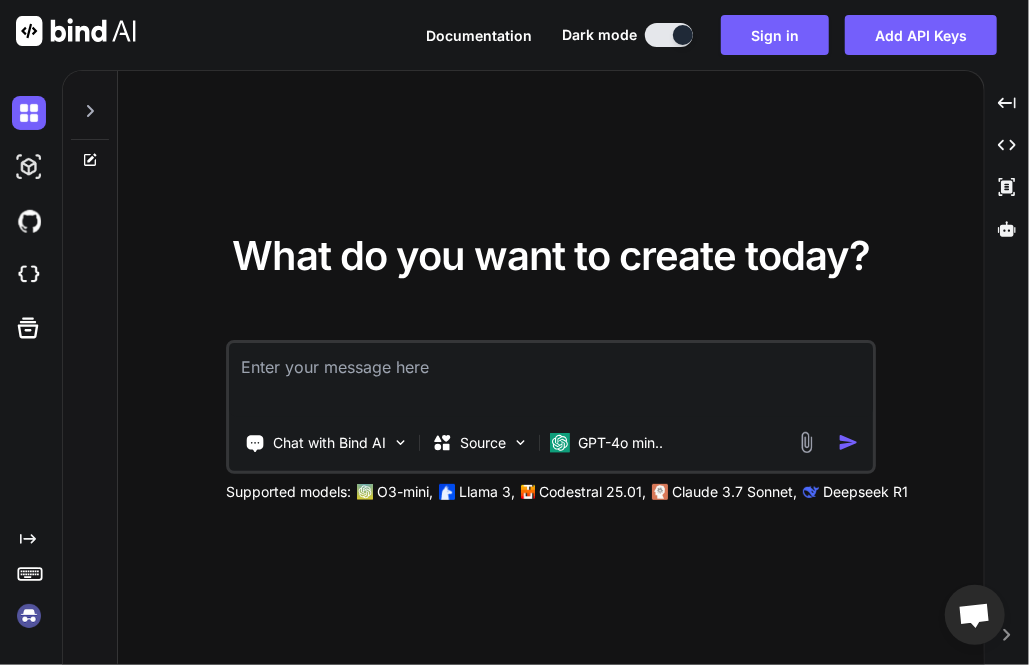 click at bounding box center [29, 616] 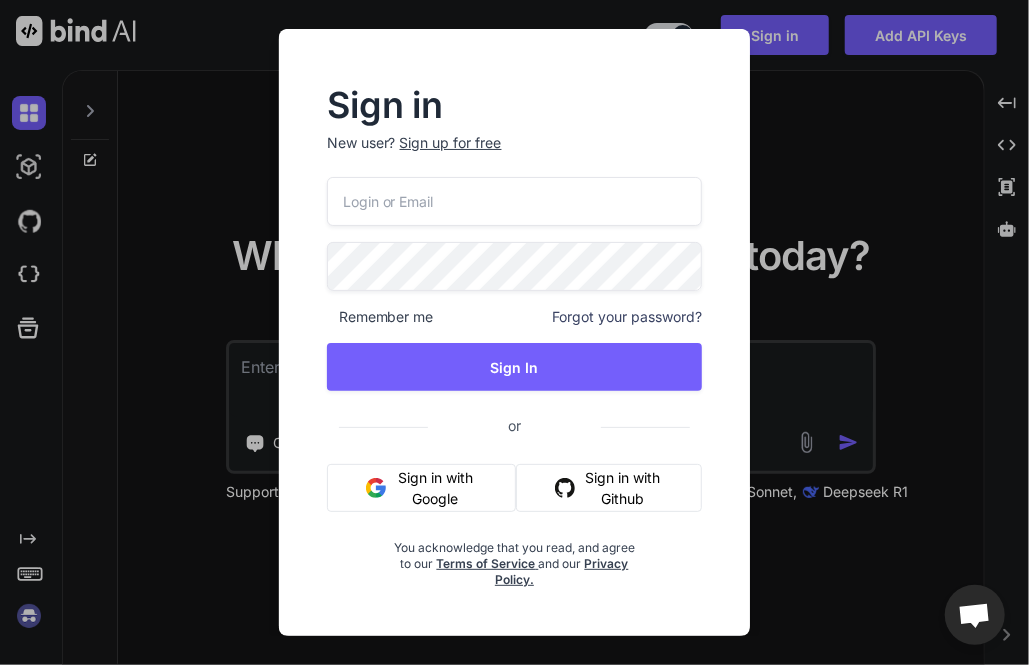 click at bounding box center (515, 201) 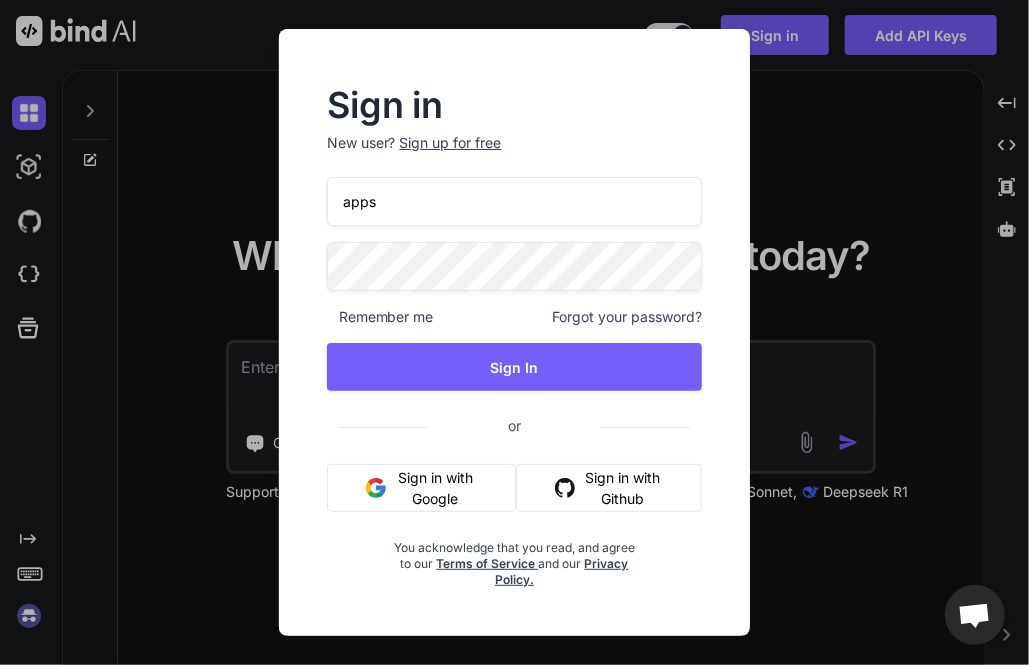 type on "[EMAIL]" 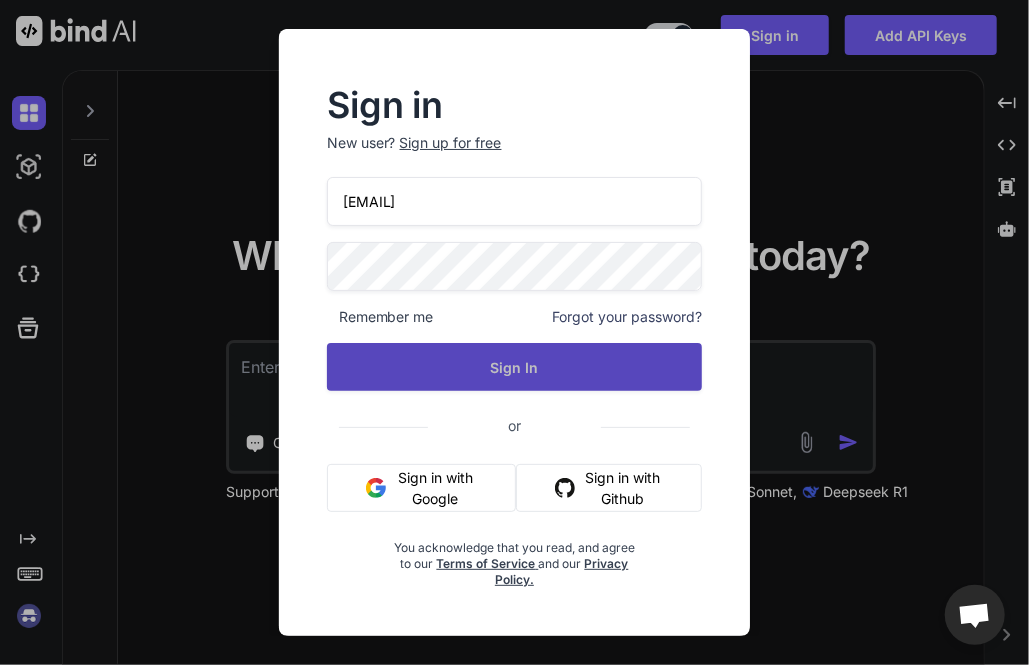 click on "Sign In" at bounding box center (515, 367) 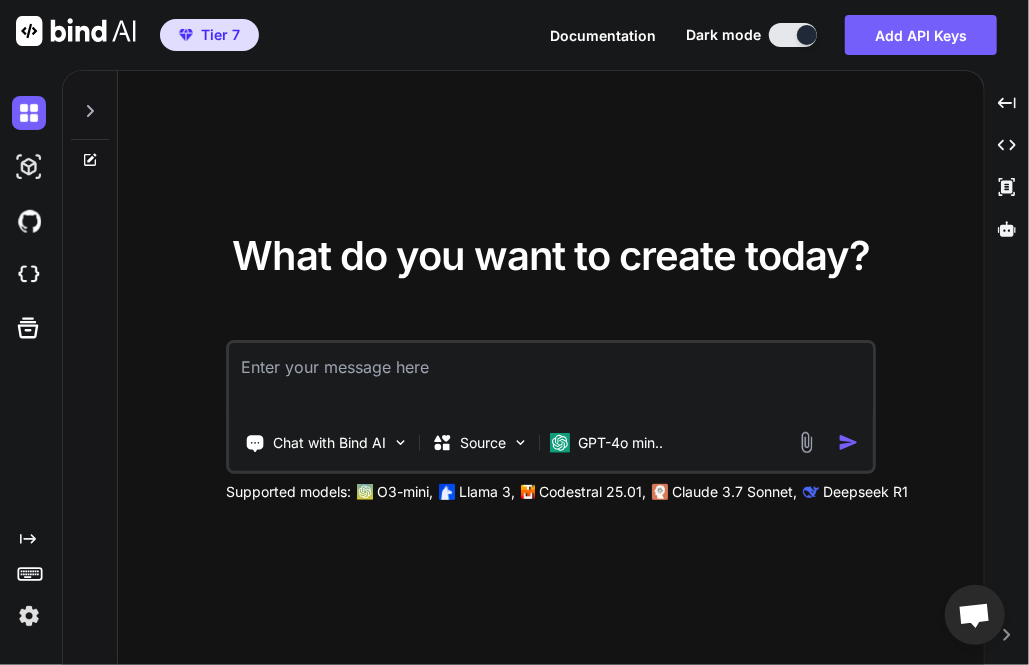 click at bounding box center [29, 616] 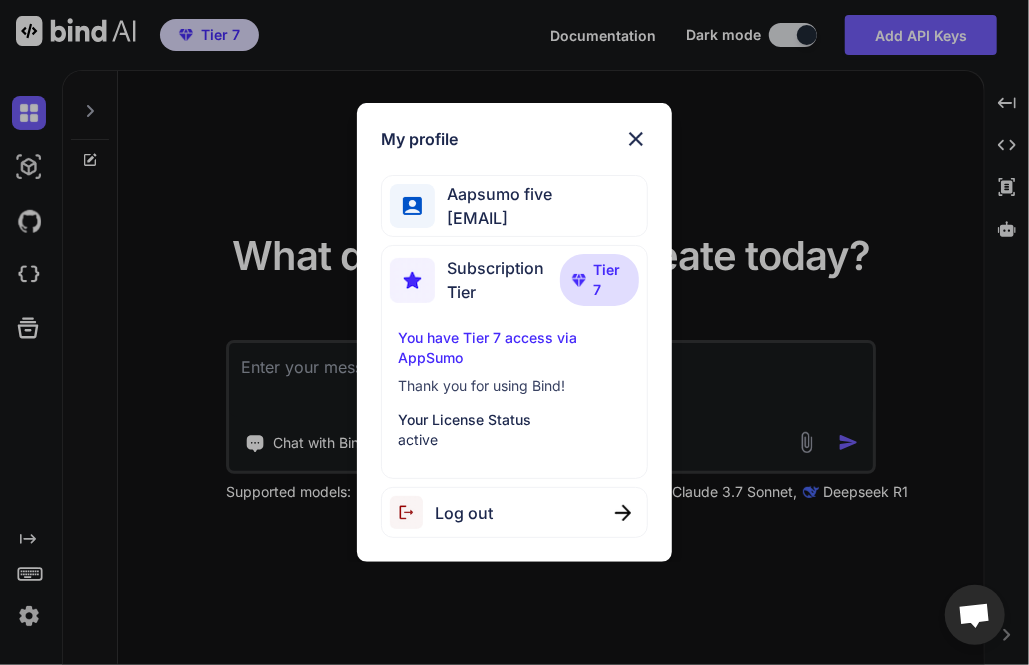 click on "Log out" at bounding box center (464, 513) 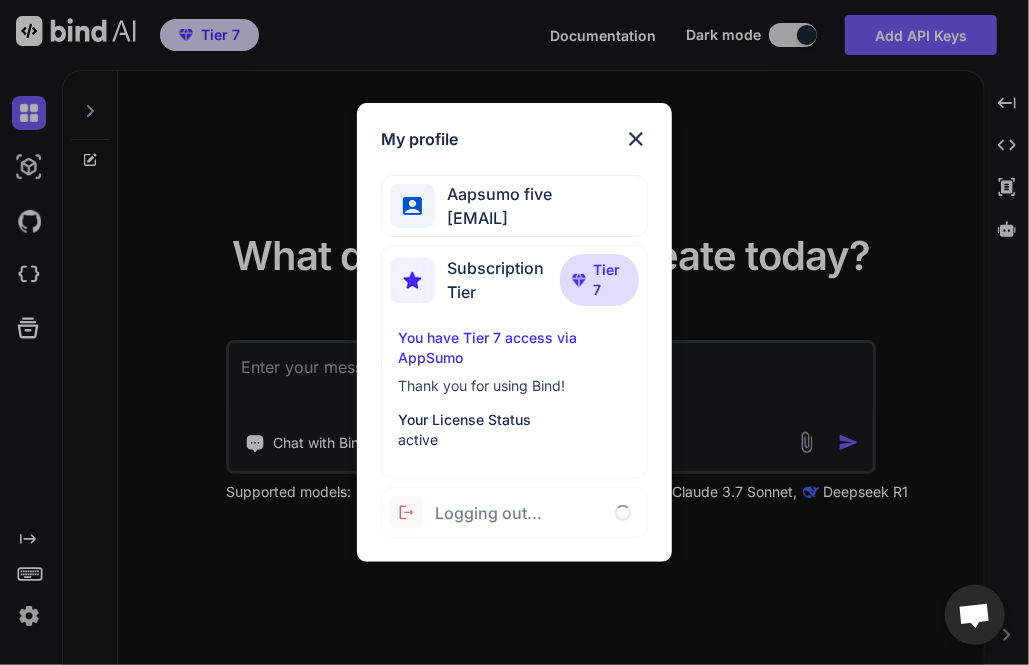 type on "x" 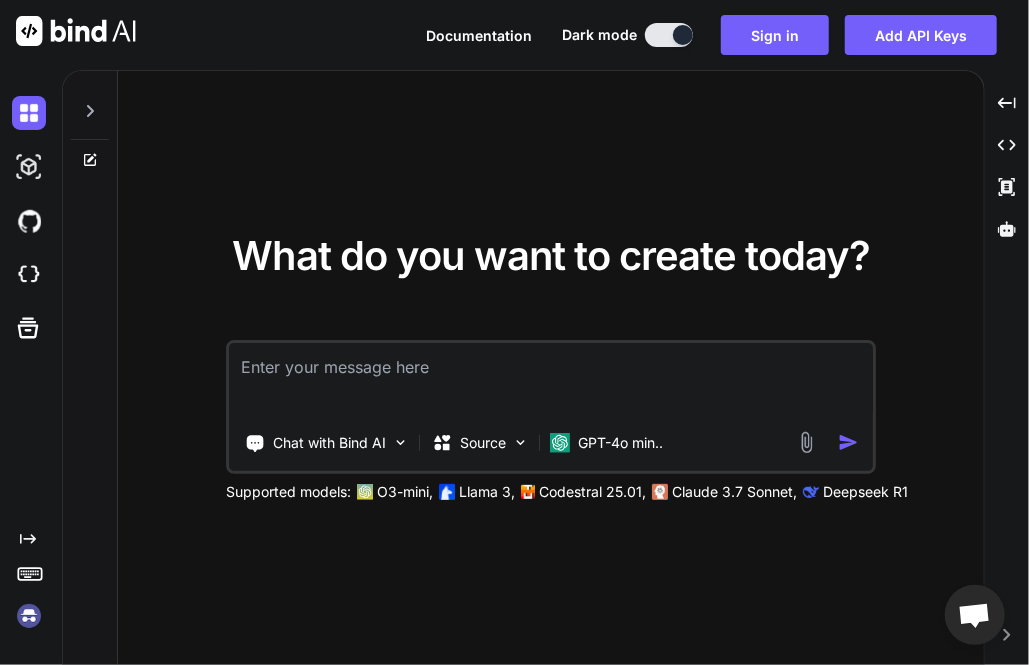 click at bounding box center (29, 616) 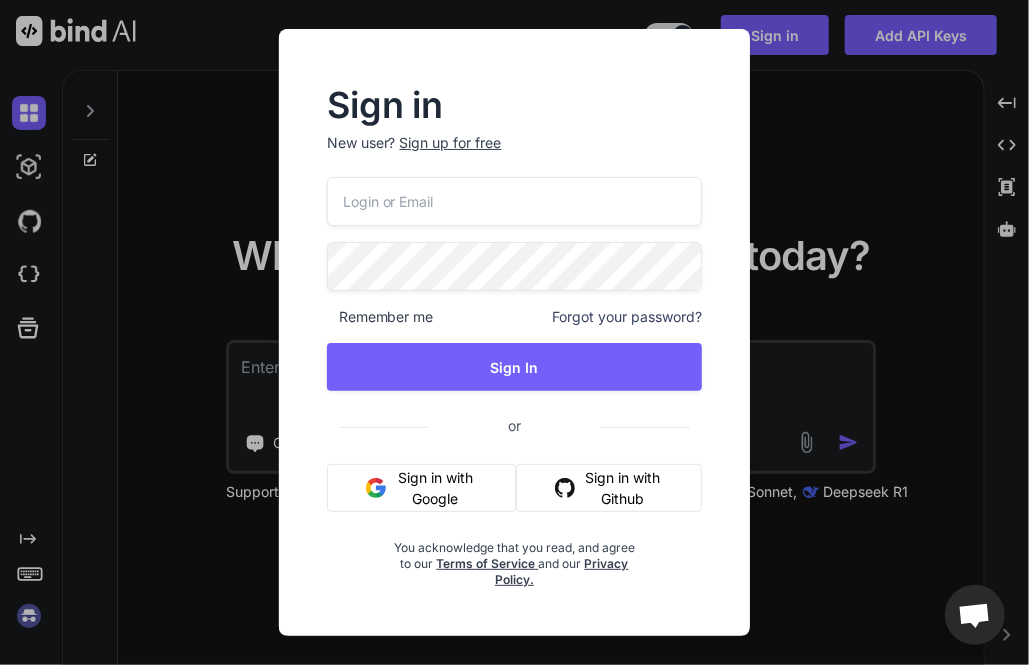 click at bounding box center (515, 201) 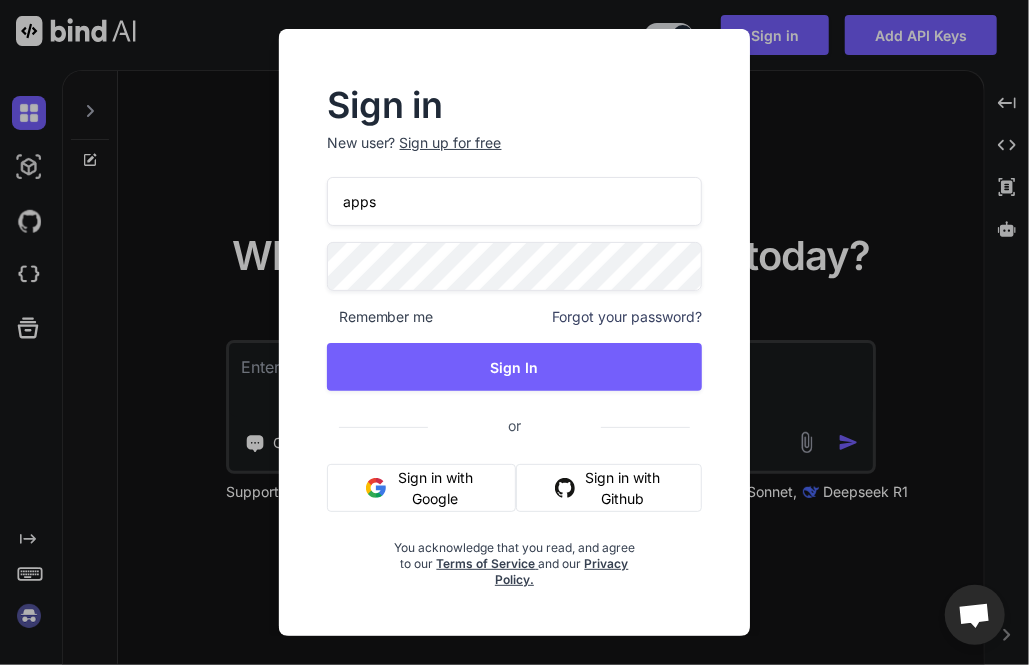 type on "[EMAIL]" 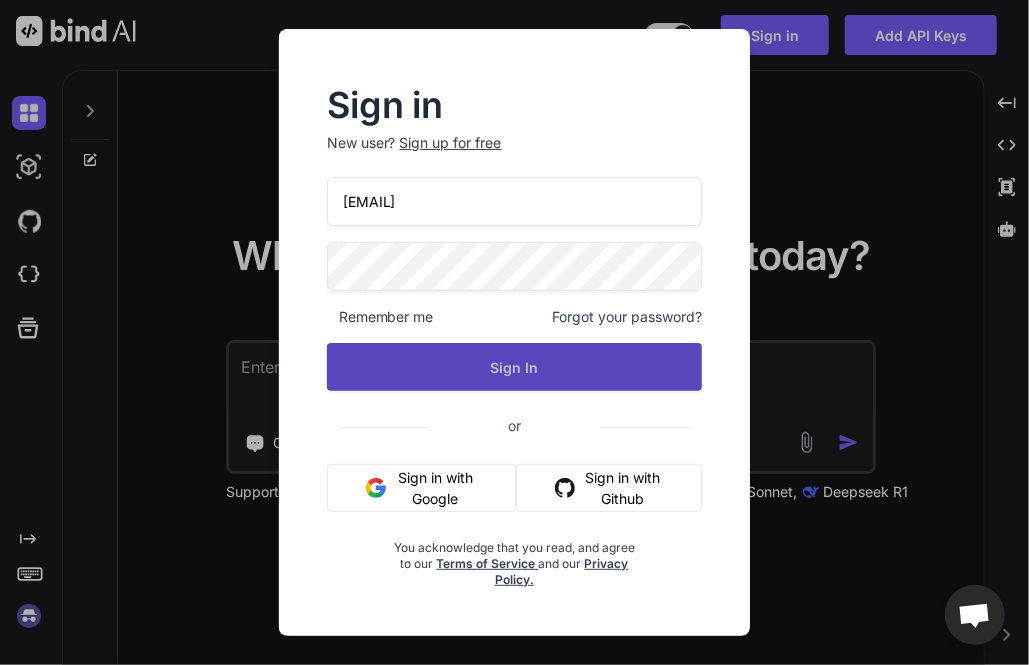 click on "Sign In" at bounding box center [515, 367] 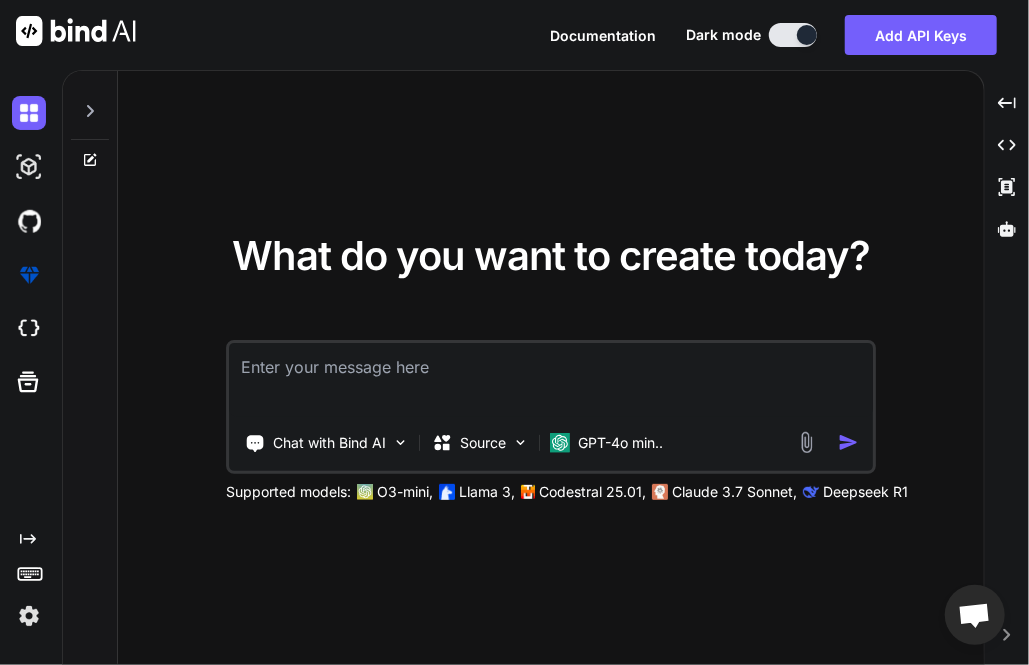 click at bounding box center (29, 616) 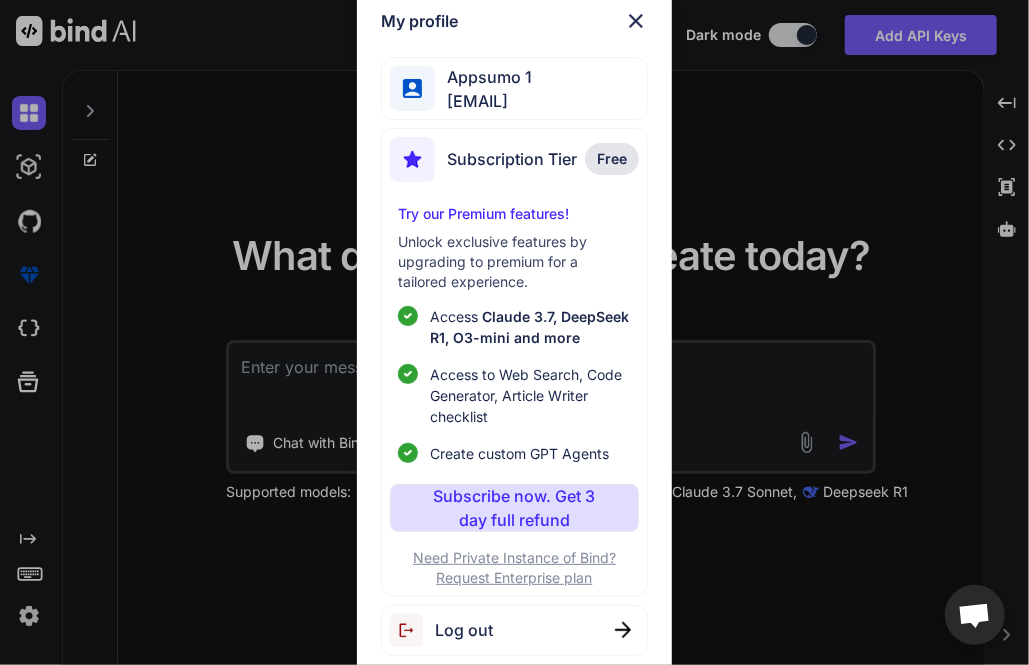 click on "My profile Appsumo 1 [EMAIL] Subscription Tier Free Try our Premium features! Unlock exclusive features by upgrading to premium for a tailored experience.   Access   Claude 3.7, DeepSeek R1, O3-mini and more   Access to Web Search, Code Generator, Article Writer checklist   Create custom GPT Agents Subscribe now. Get 3 day full refund Need Private Instance of Bind? Request Enterprise plan Log out" at bounding box center [514, 332] 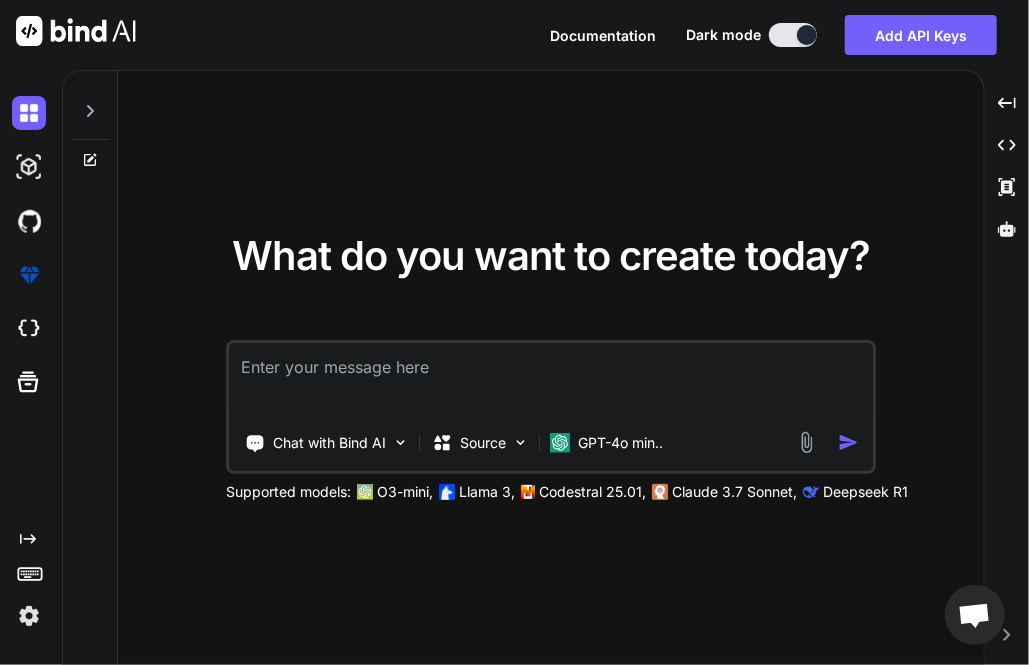 click at bounding box center (29, 616) 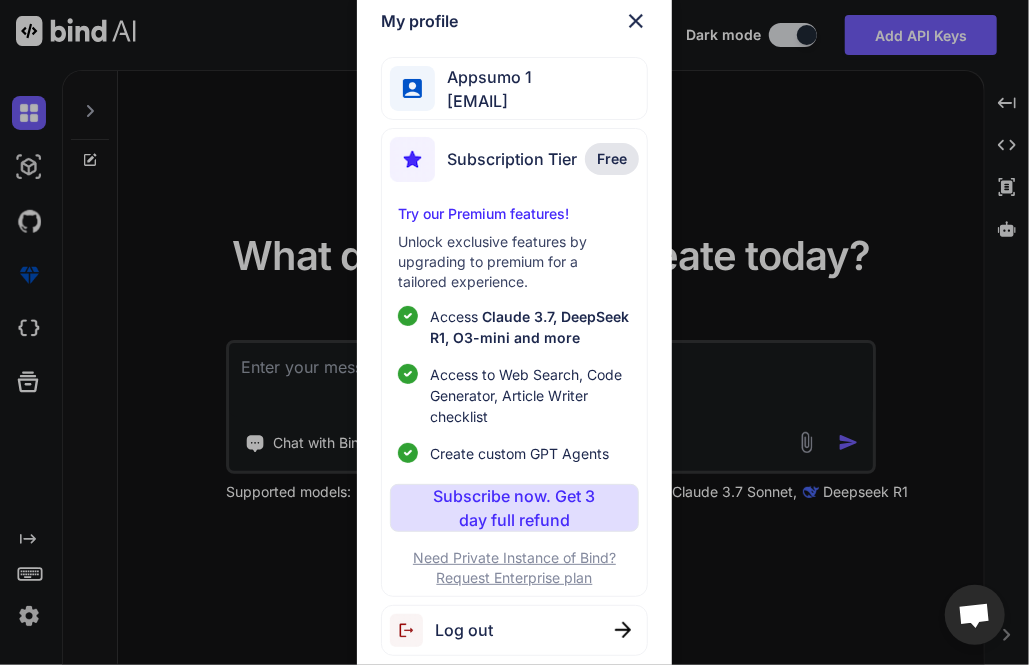 click on "Log out" at bounding box center (514, 630) 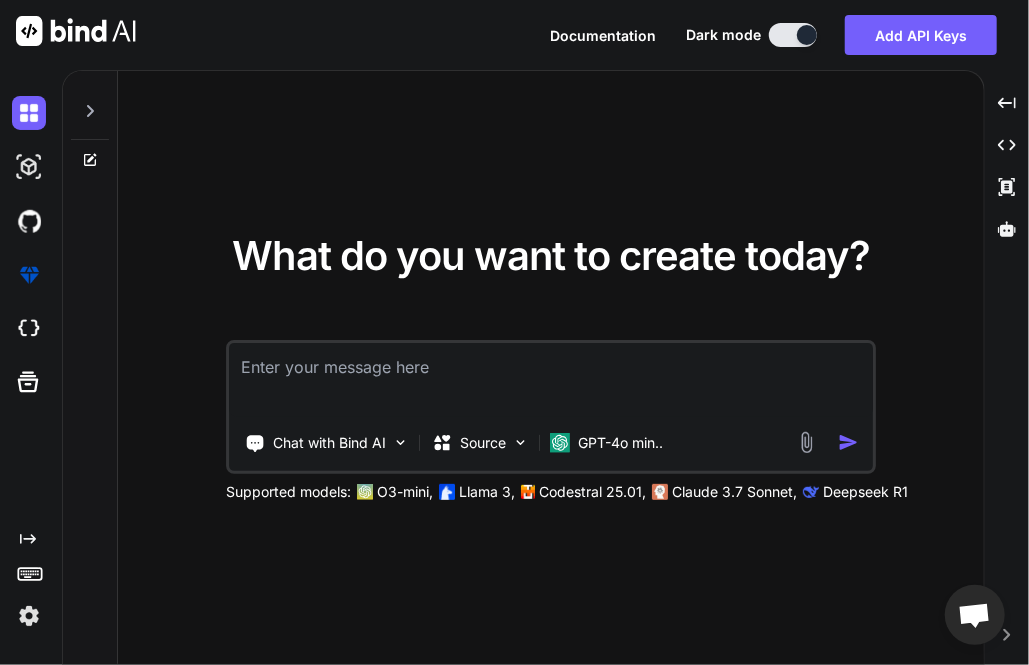 type on "x" 